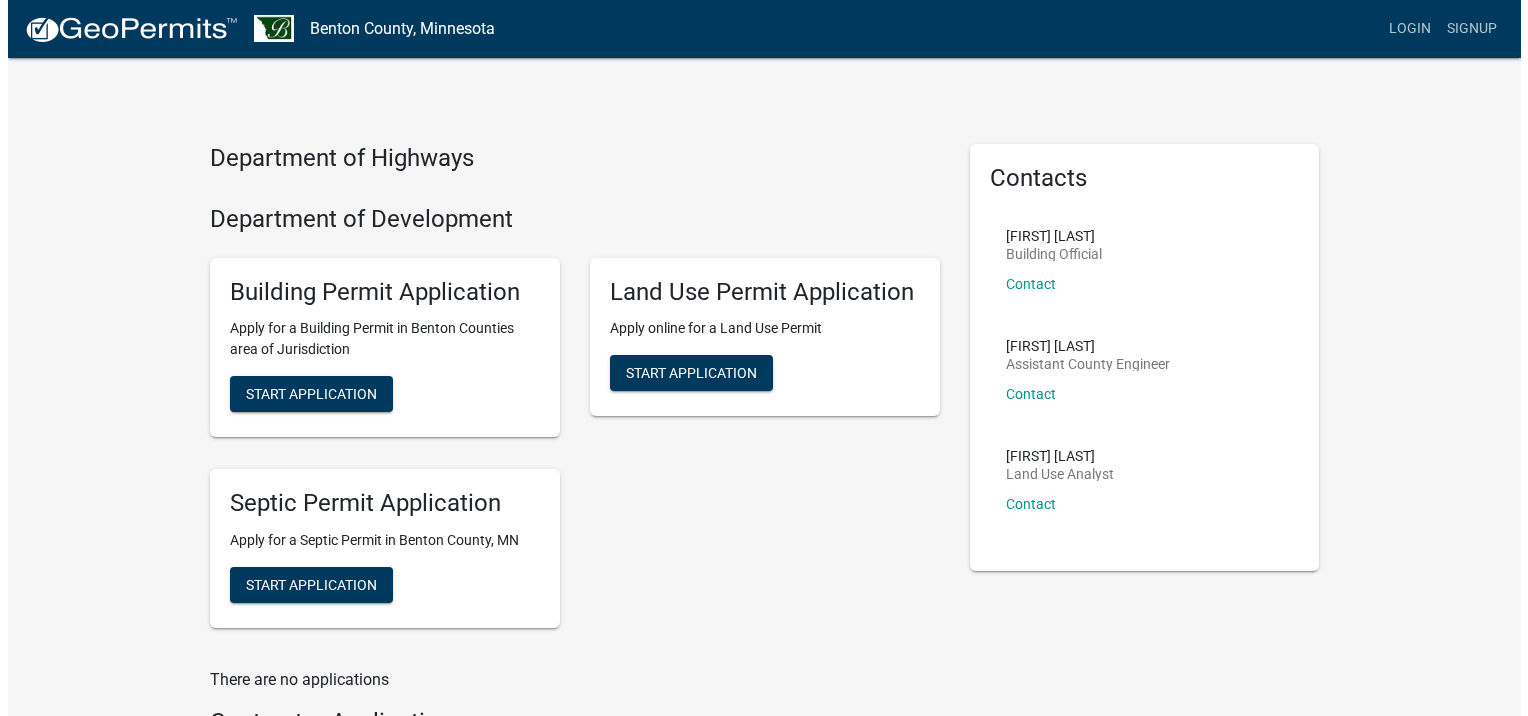 scroll, scrollTop: 0, scrollLeft: 0, axis: both 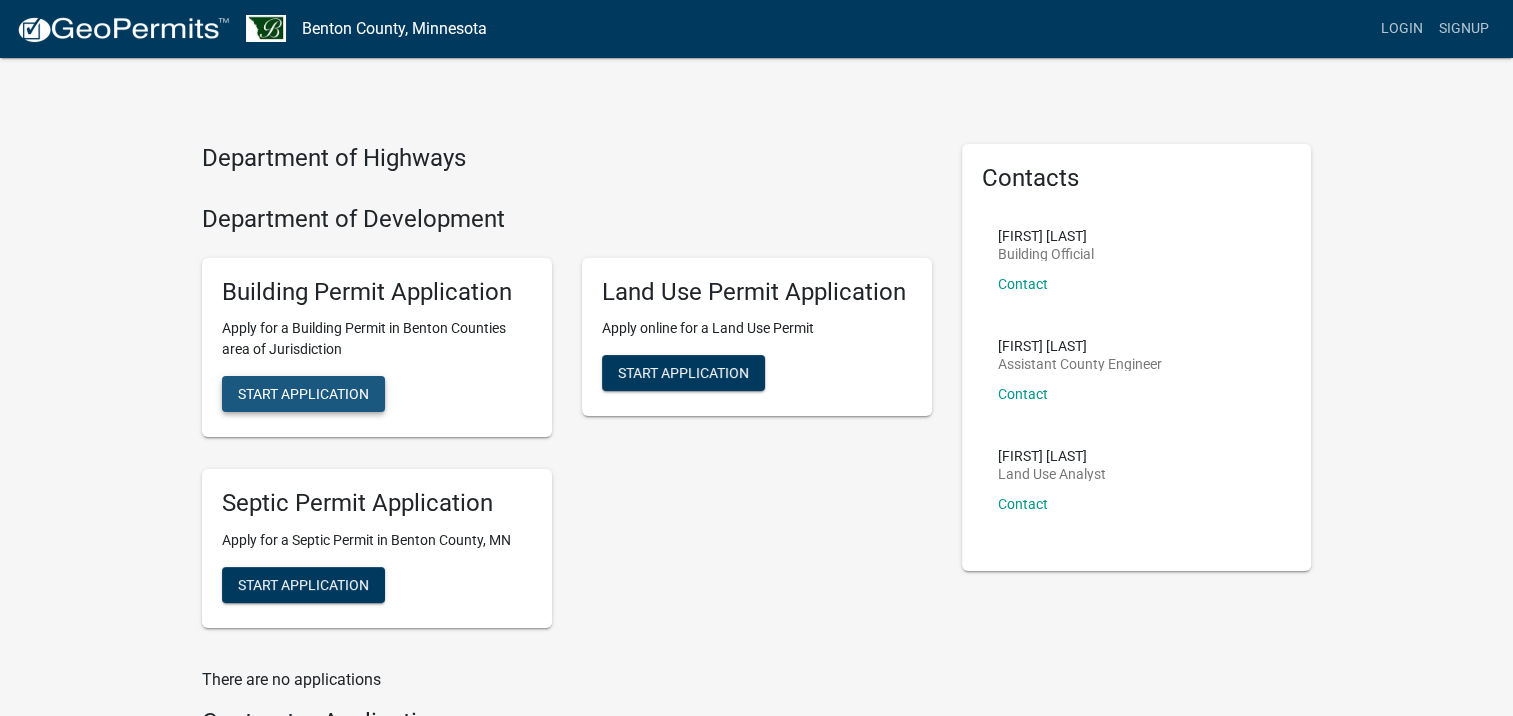 click on "Start Application" at bounding box center [303, 394] 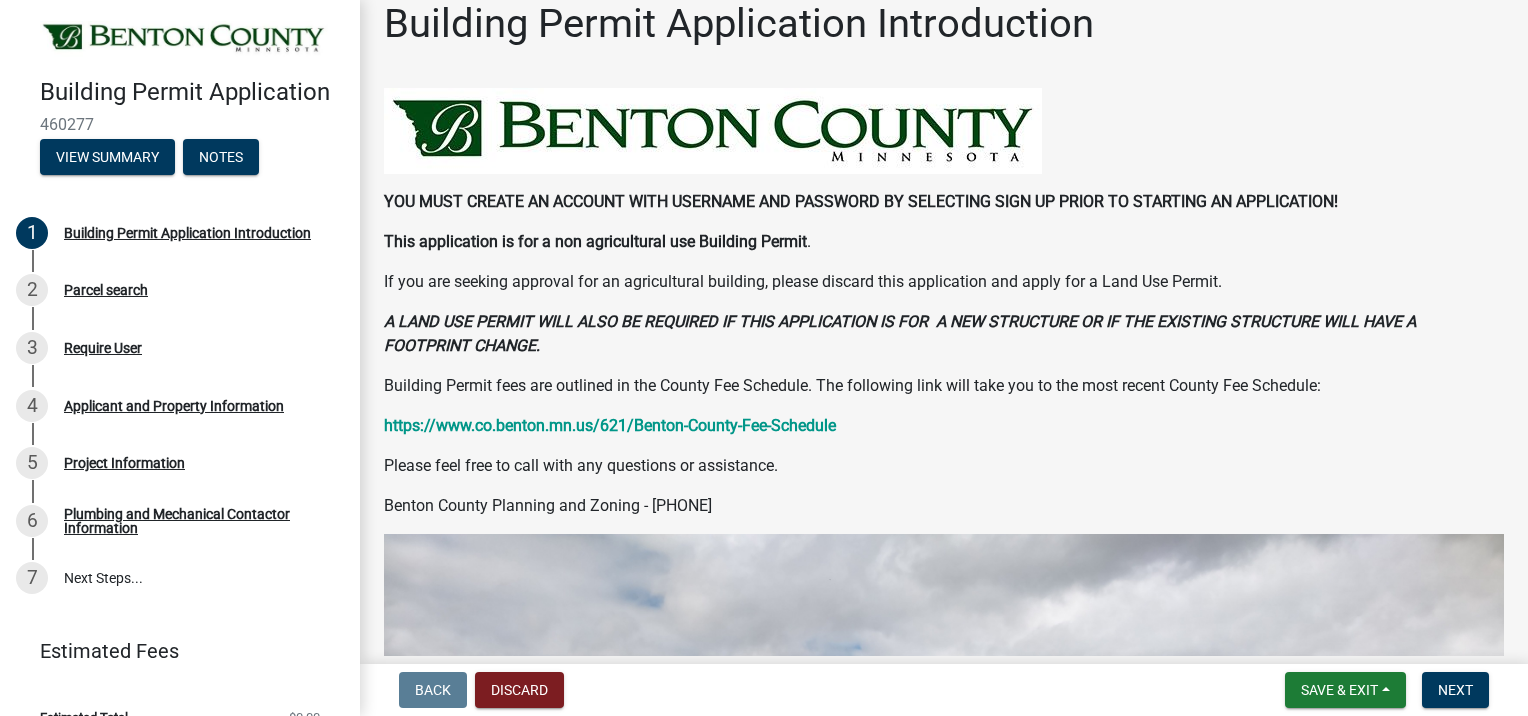 scroll, scrollTop: 0, scrollLeft: 0, axis: both 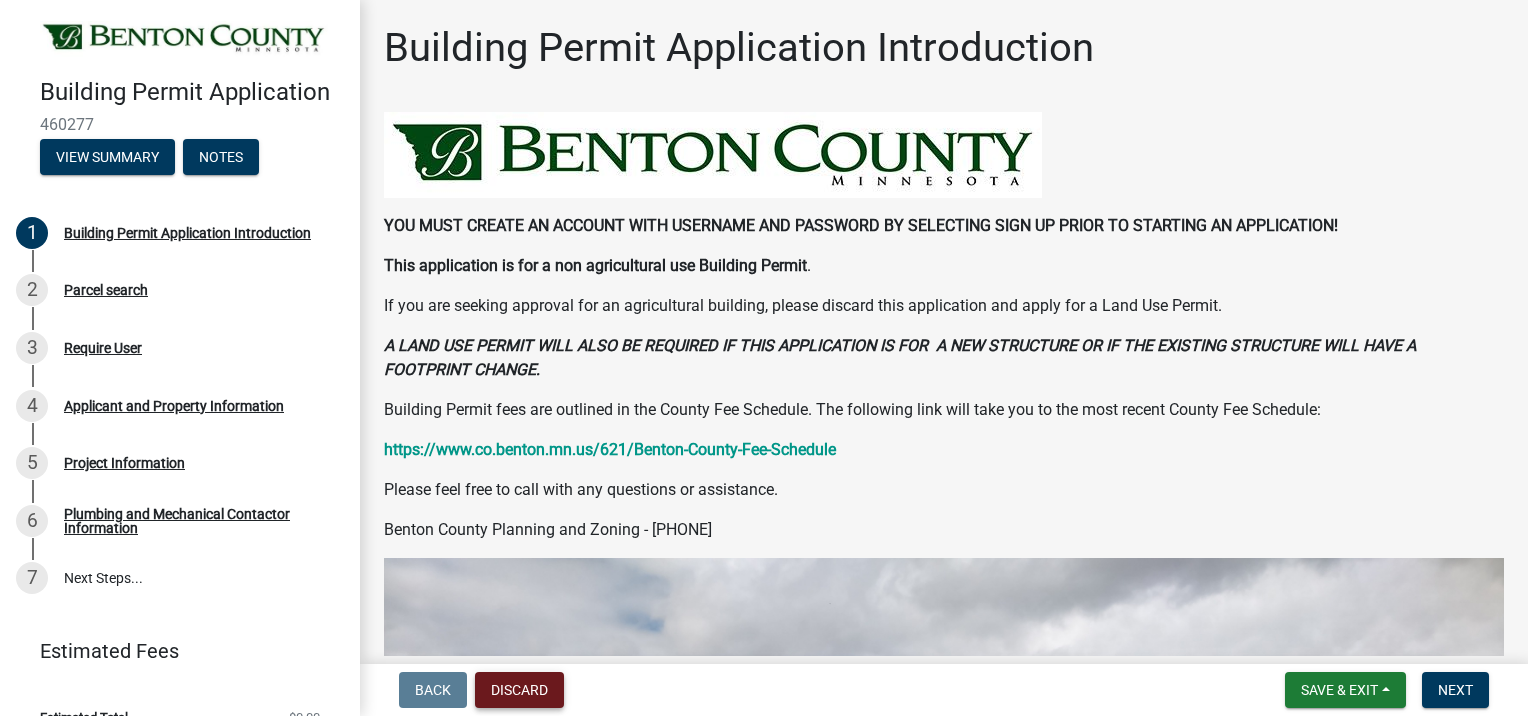 click on "Discard" at bounding box center (519, 690) 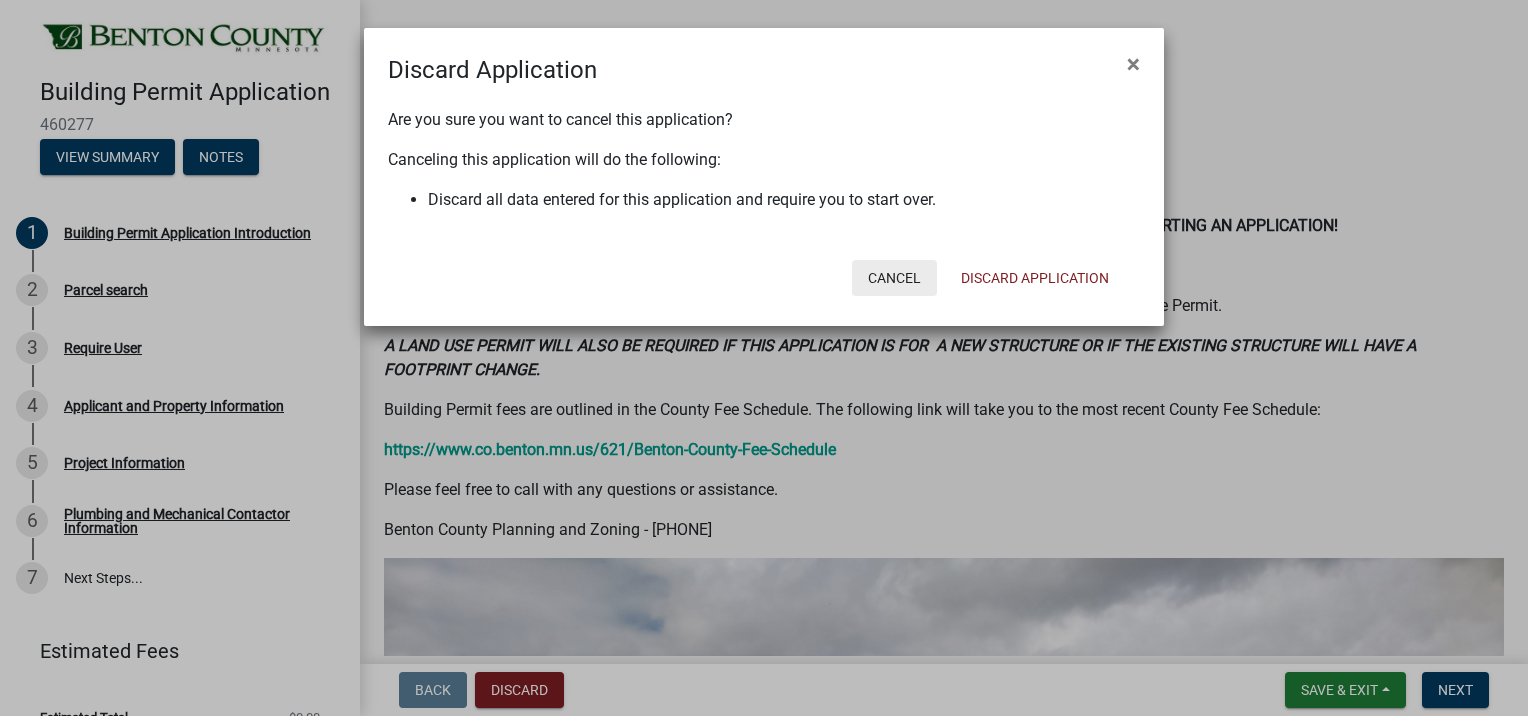 click on "Cancel" 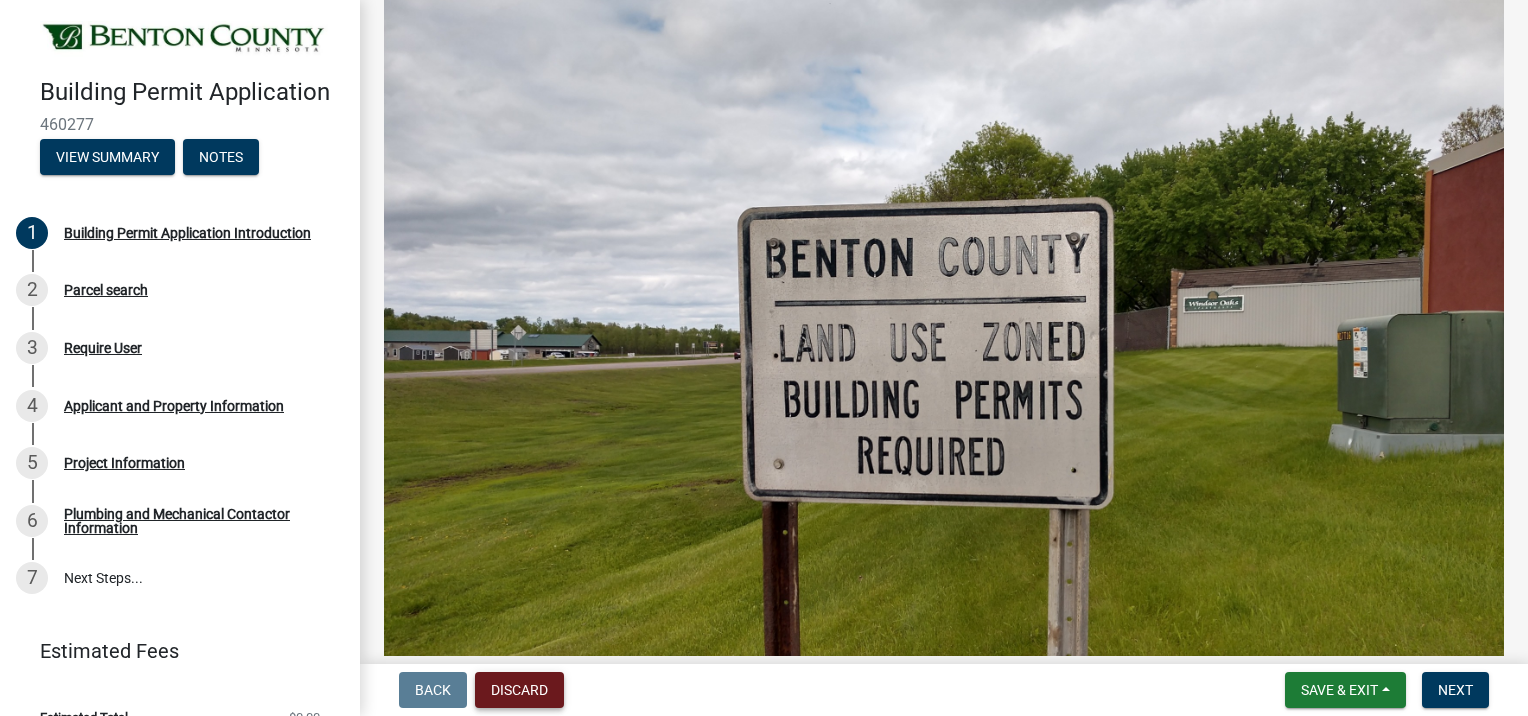 scroll, scrollTop: 700, scrollLeft: 0, axis: vertical 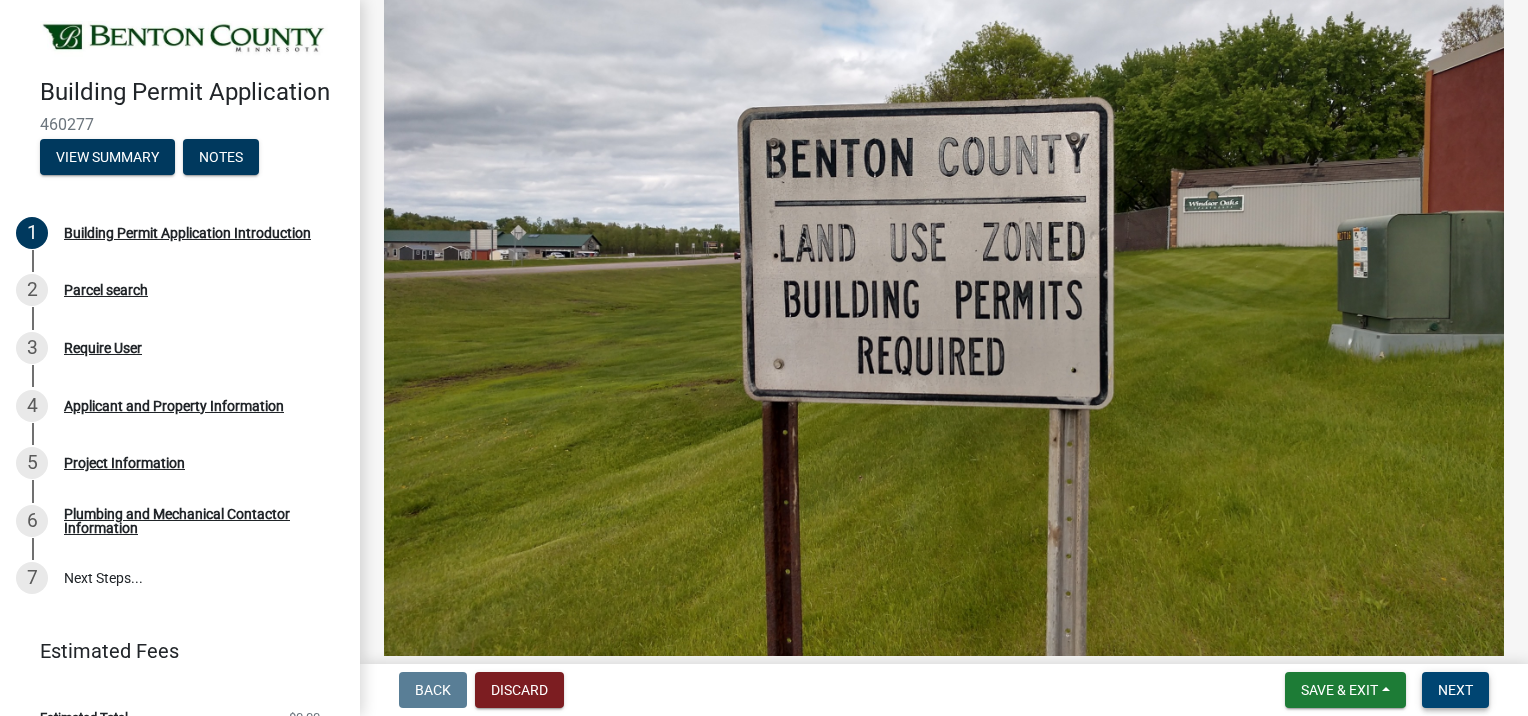 click on "Next" at bounding box center (1455, 690) 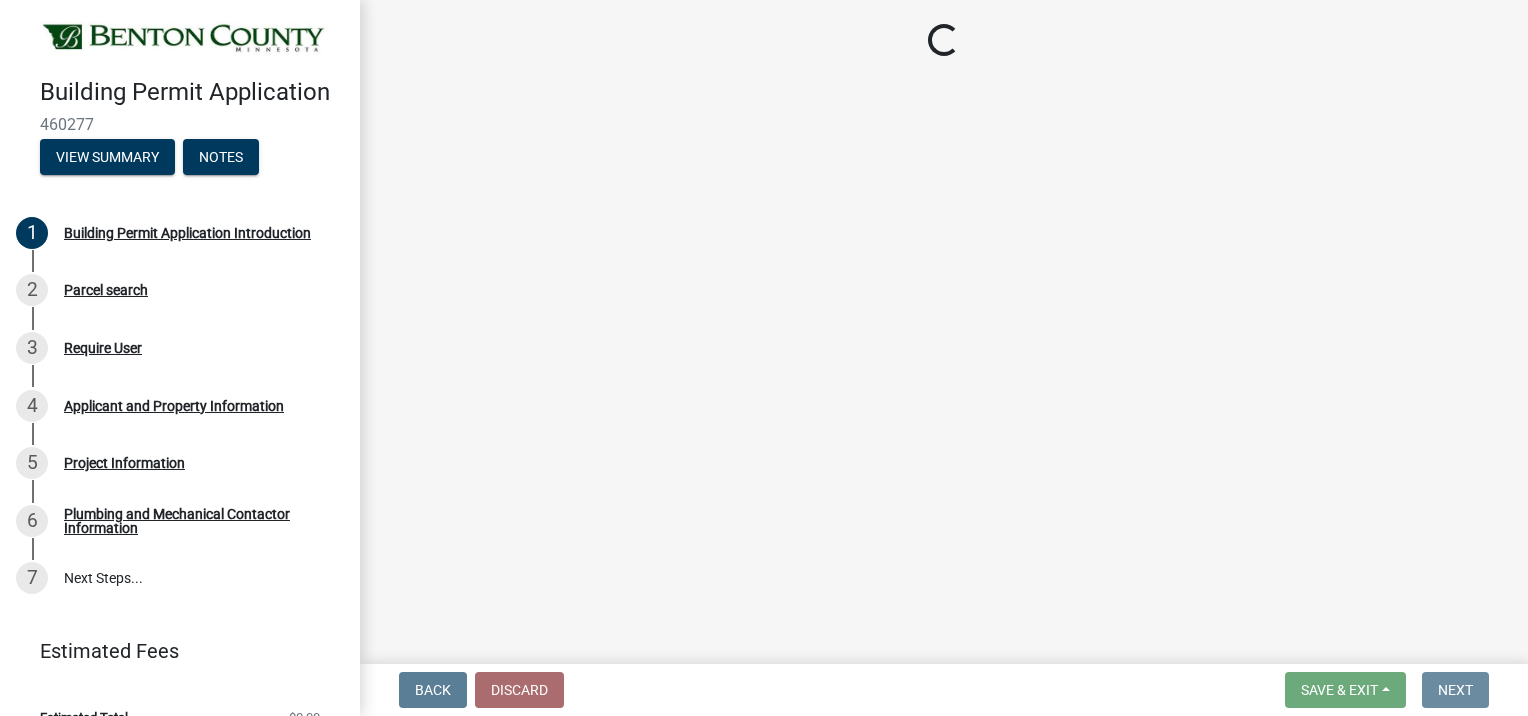 scroll, scrollTop: 0, scrollLeft: 0, axis: both 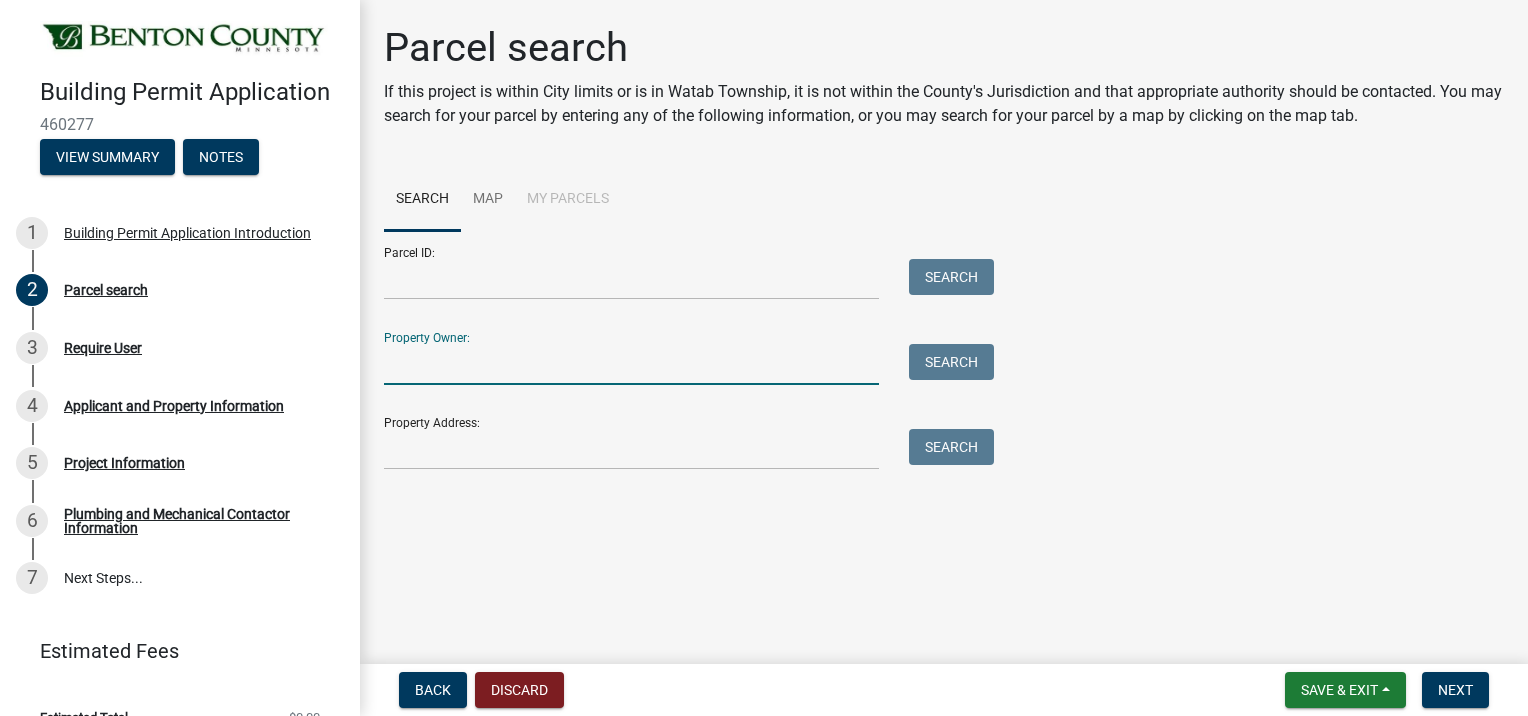 click on "Property Owner:" at bounding box center [631, 364] 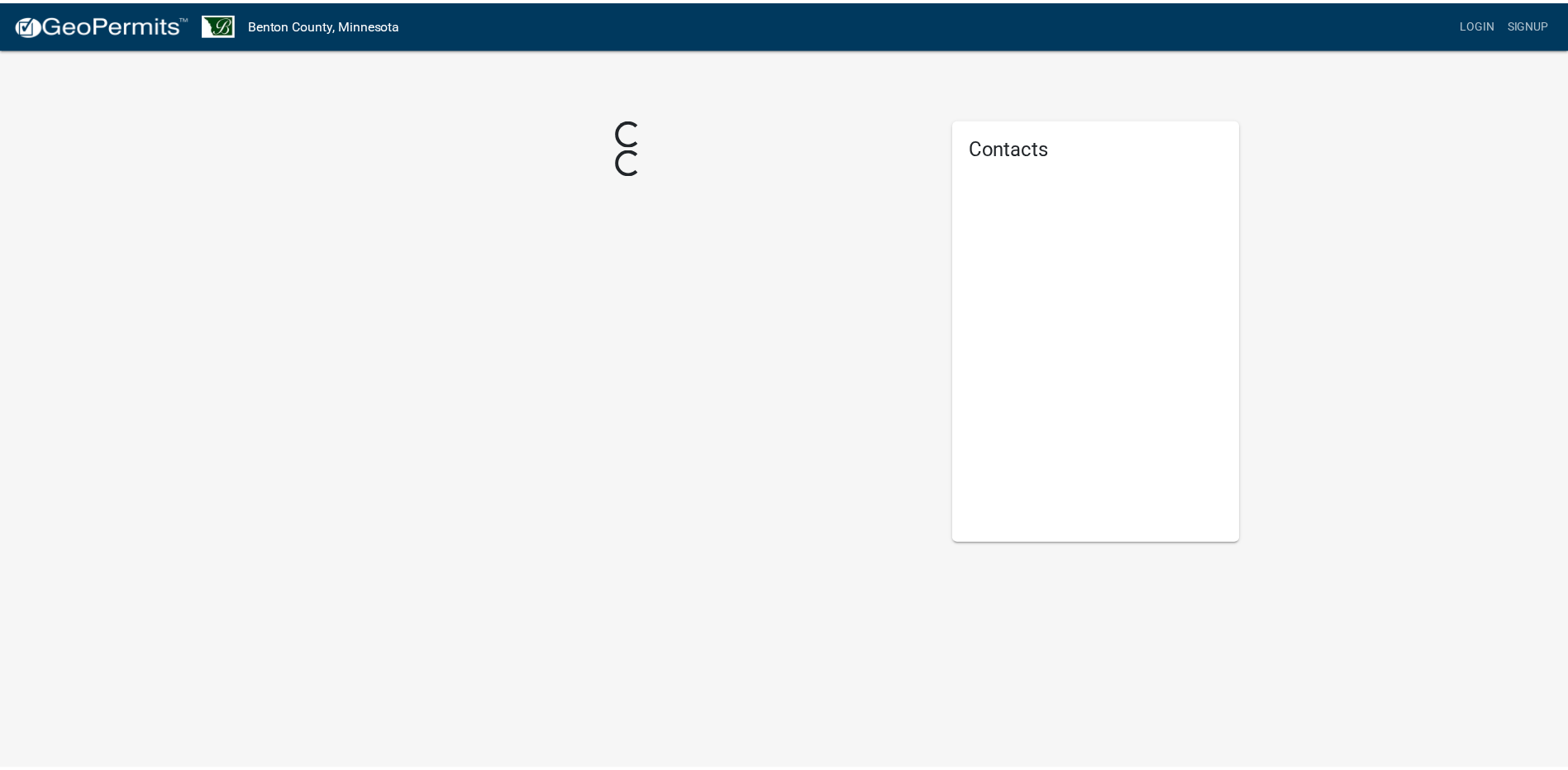 scroll, scrollTop: 0, scrollLeft: 0, axis: both 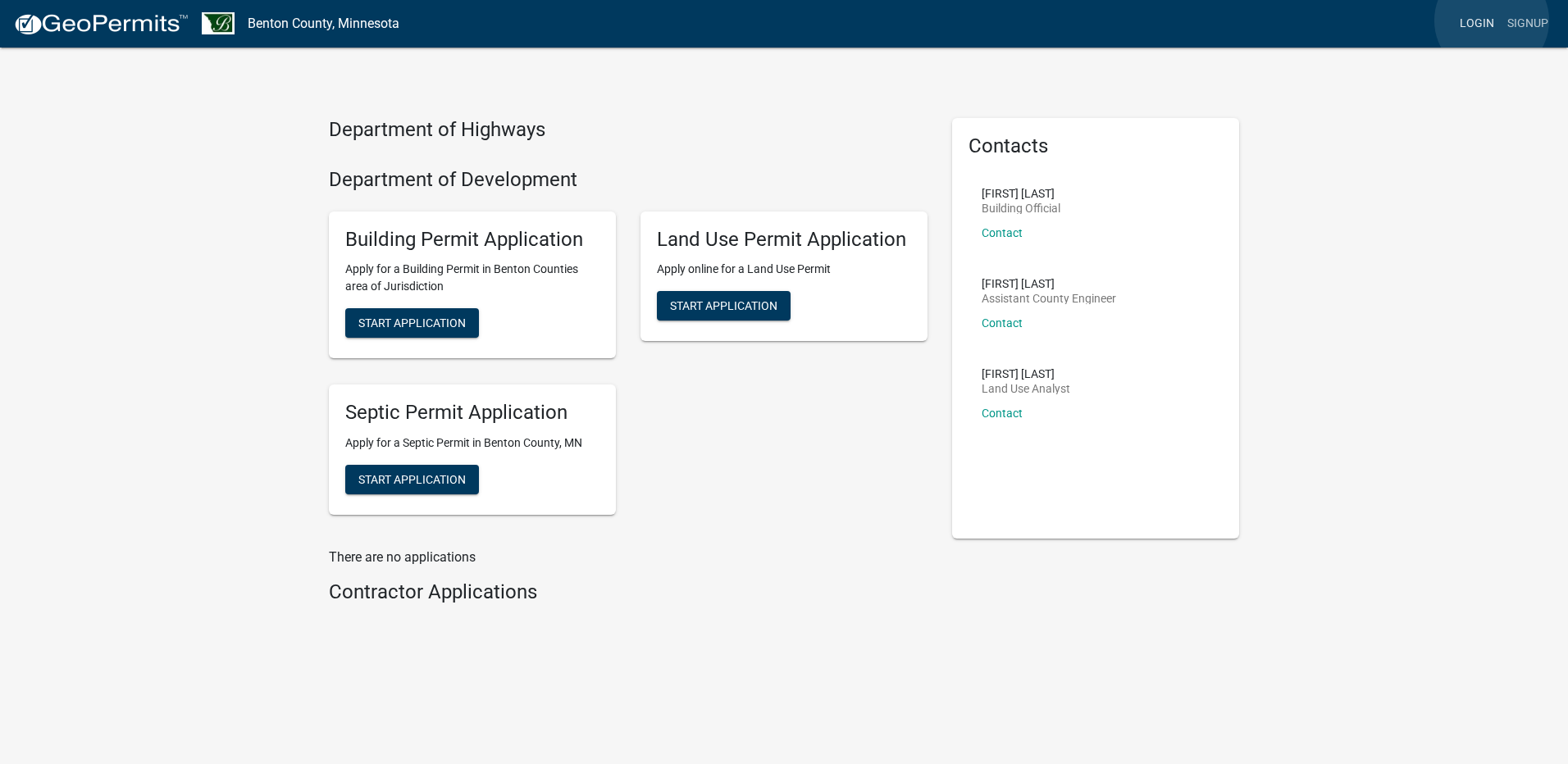 click on "Login" at bounding box center [1477, 24] 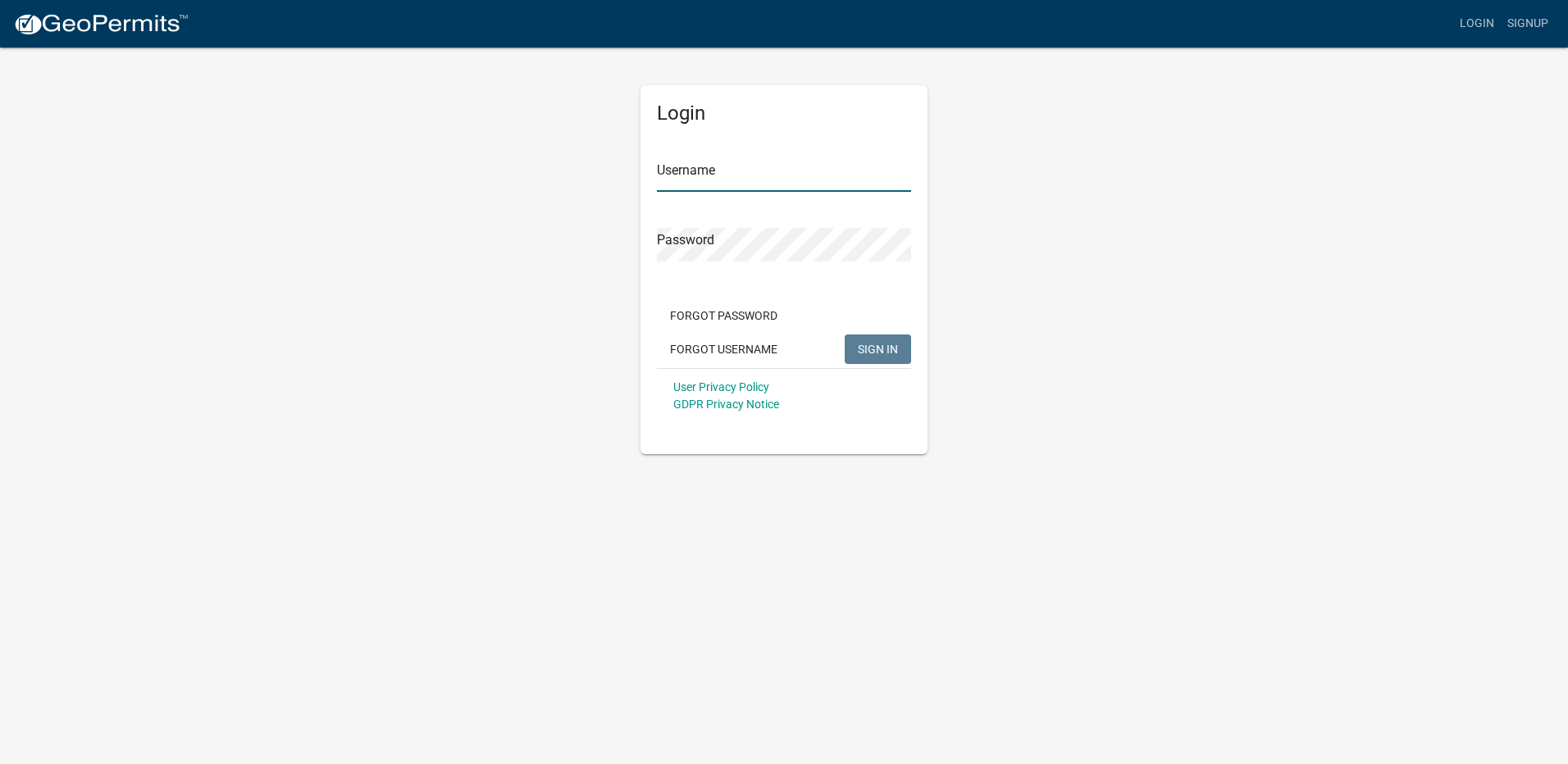 click on "Username" at bounding box center [784, 175] 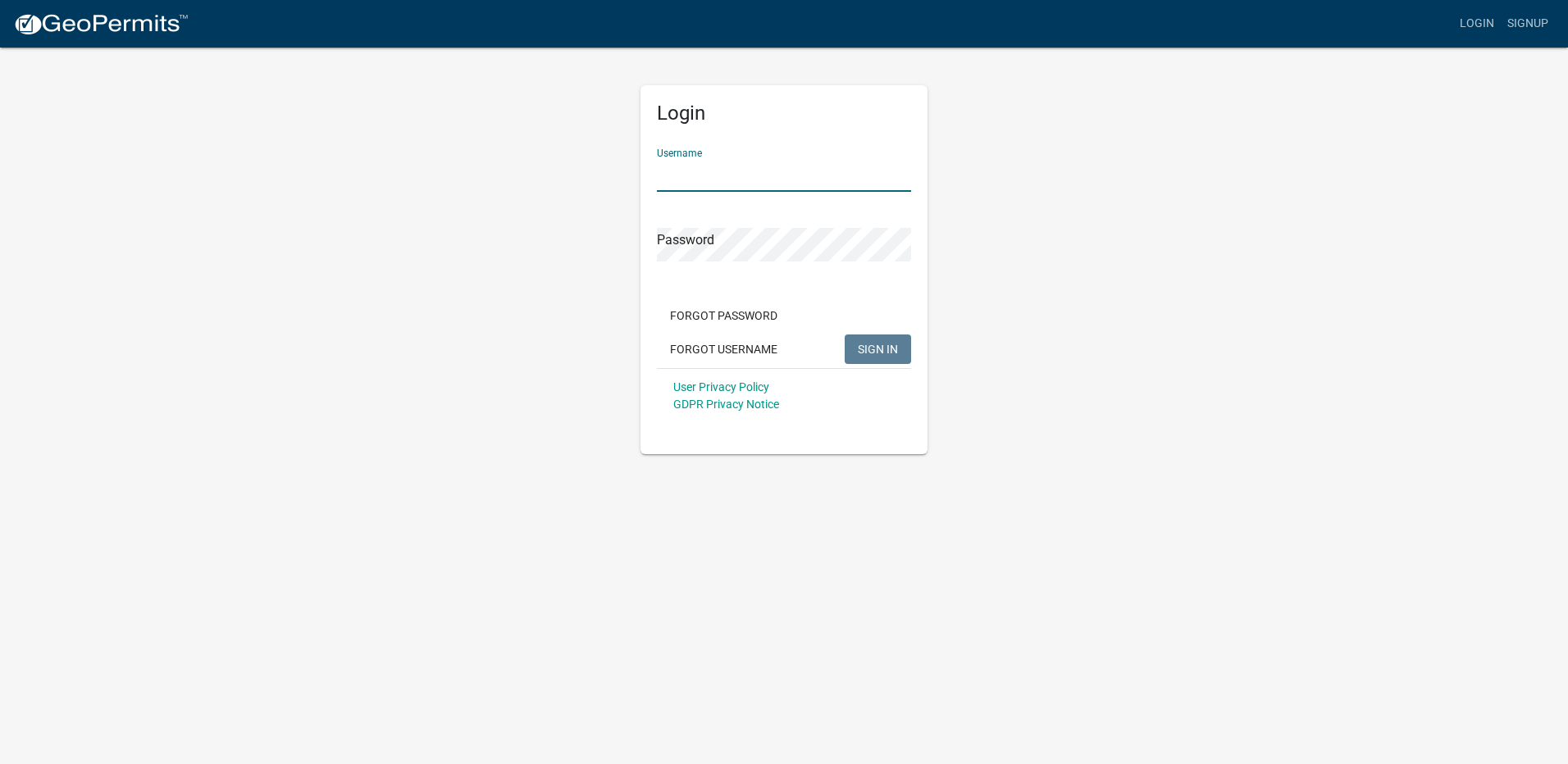 paste on "[USERNAME]" 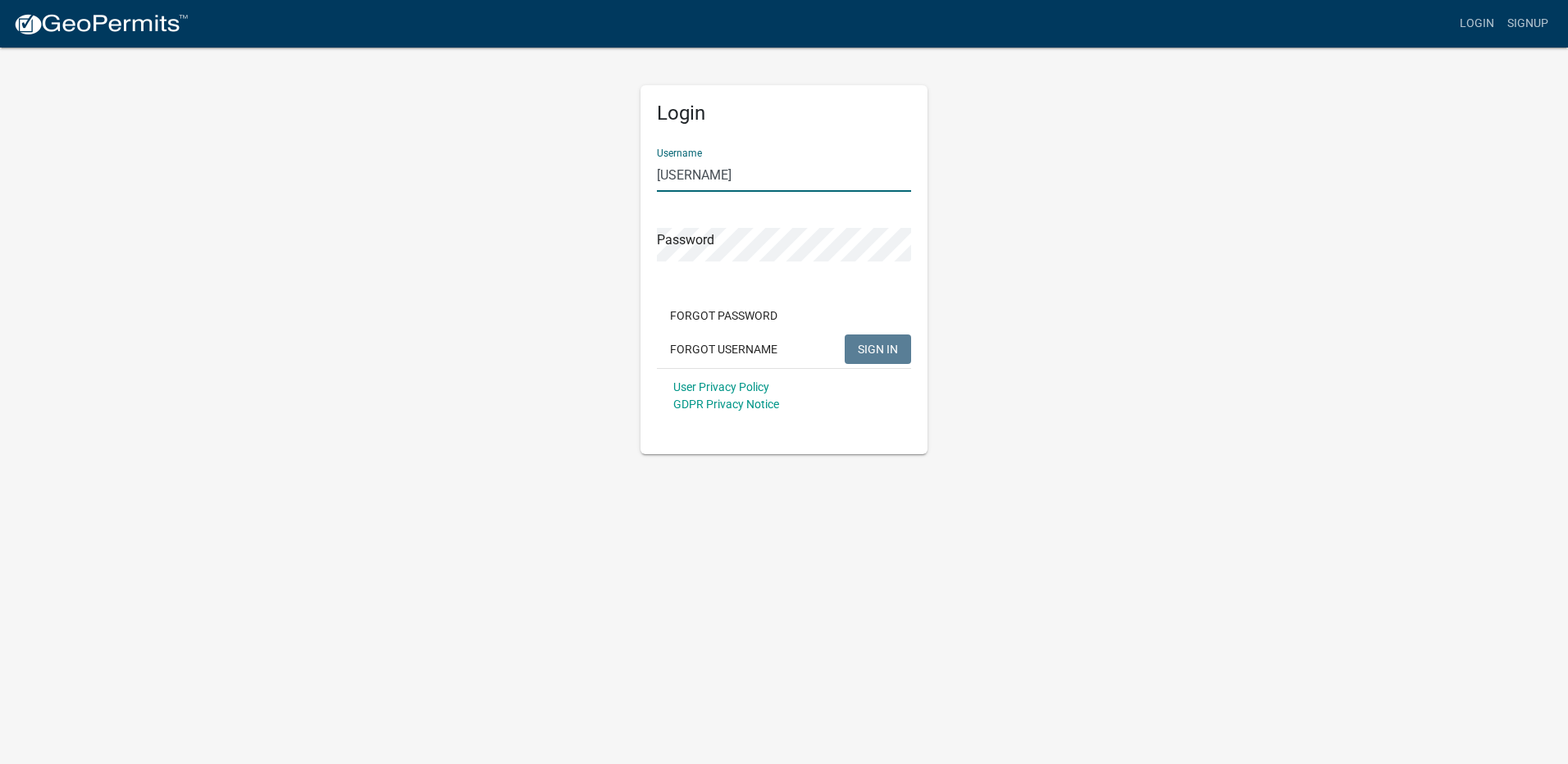 type on "[USERNAME]" 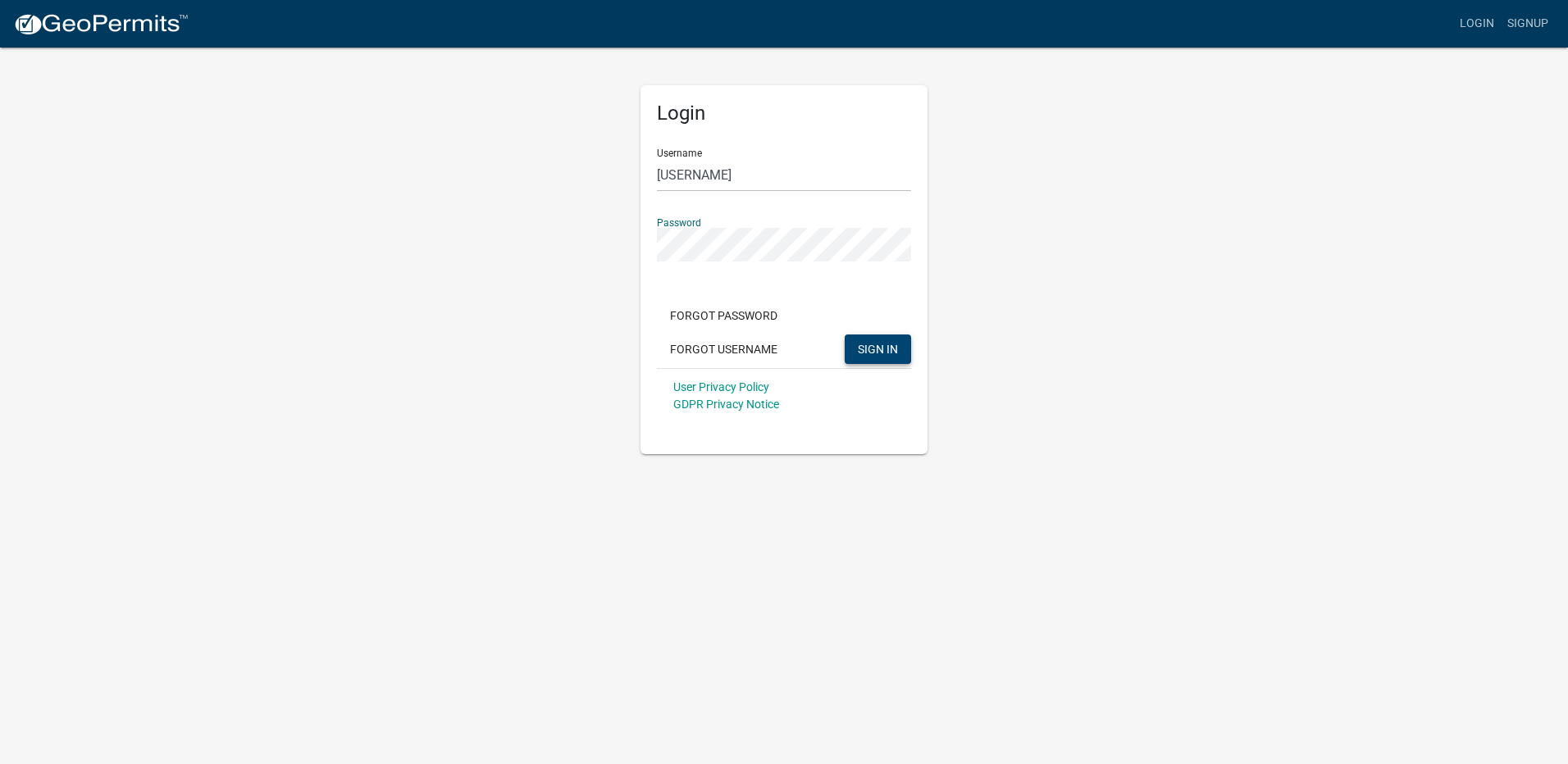 click on "SIGN IN" 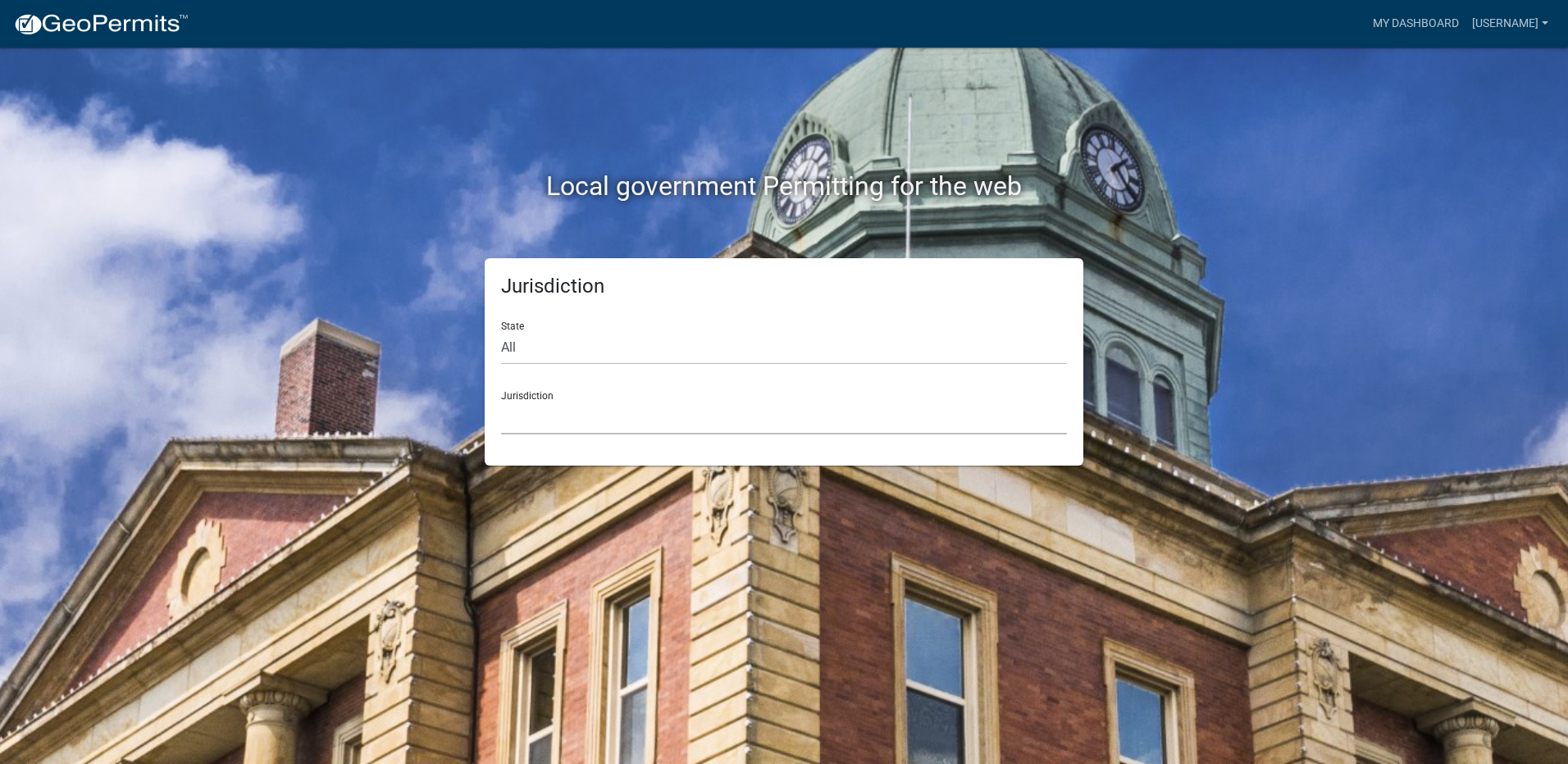click on "Custer County, Colorado   City of Bainbridge, Georgia   Cook County, Georgia   Crawford County, Georgia   Gilmer County, Georgia   Haralson County, Georgia   Jasper County, Georgia   Madison County, Georgia   Putnam County, Georgia   Talbot County, Georgia   Troup County, Georgia   City of Charlestown, Indiana   City of Jeffersonville, Indiana   City of Logansport, Indiana   Decatur County, Indiana   Grant County, Indiana   Howard County, Indiana   Huntington County, Indiana   Jasper County, Indiana   Kosciusko County, Indiana   La Porte County, Indiana   Miami County, Indiana   Montgomery County, Indiana   Morgan County, Indiana   Newton County, Indiana   Porter County, Indiana   River Ridge Development Authority, Indiana   Tippecanoe County, Indiana   Vigo County, Indiana   Wells County, Indiana   Whitley County, Indiana   Boone County, Iowa   Butler County, Iowa   Cerro Gordo County, Iowa   City of Harlan, Iowa   City of Indianola, Iowa   City of Newton, Iowa   Clayton County, Iowa   Grundy County, Iowa" 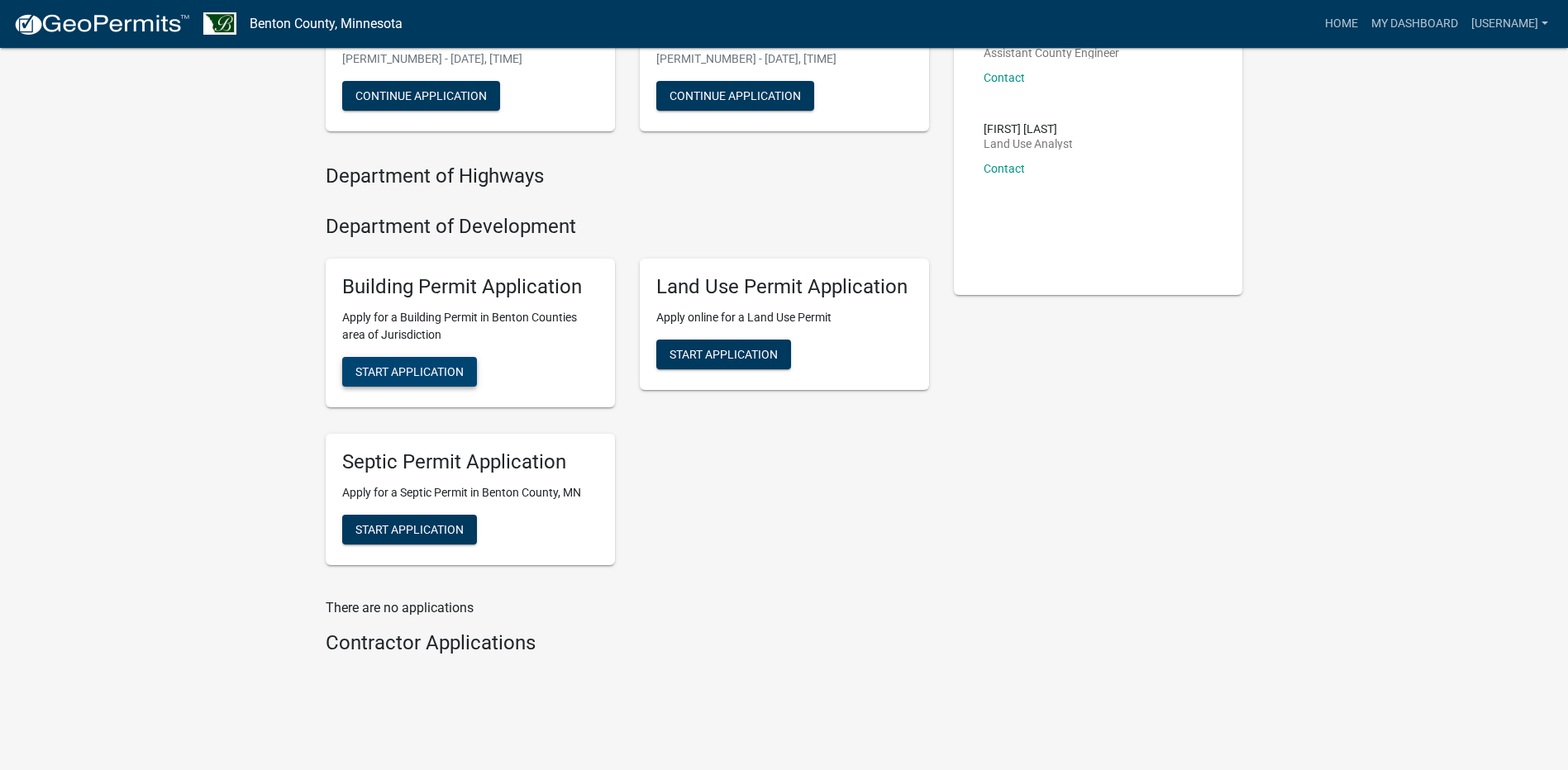 scroll, scrollTop: 165, scrollLeft: 0, axis: vertical 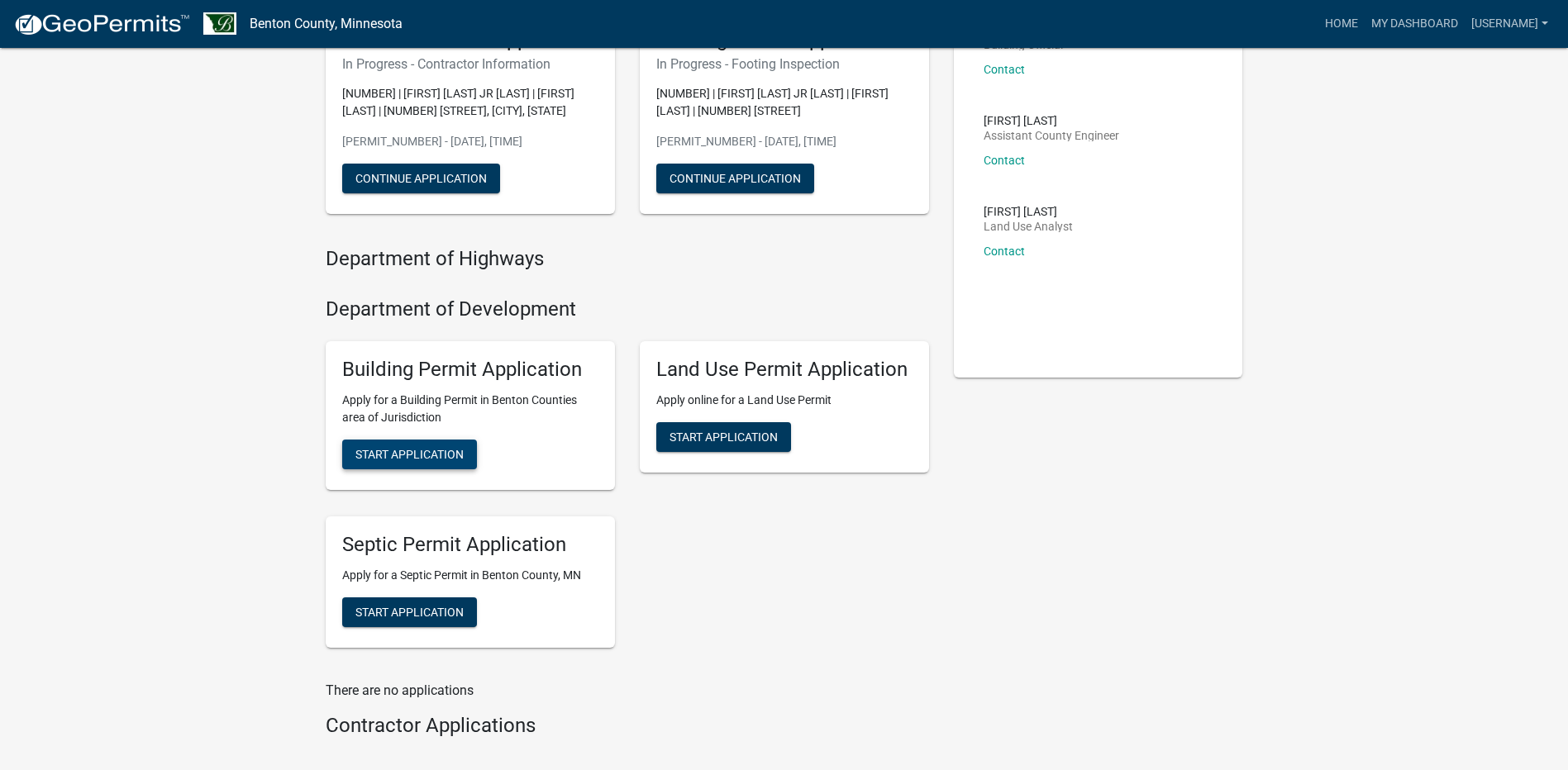 click on "Start Application" at bounding box center [409, 454] 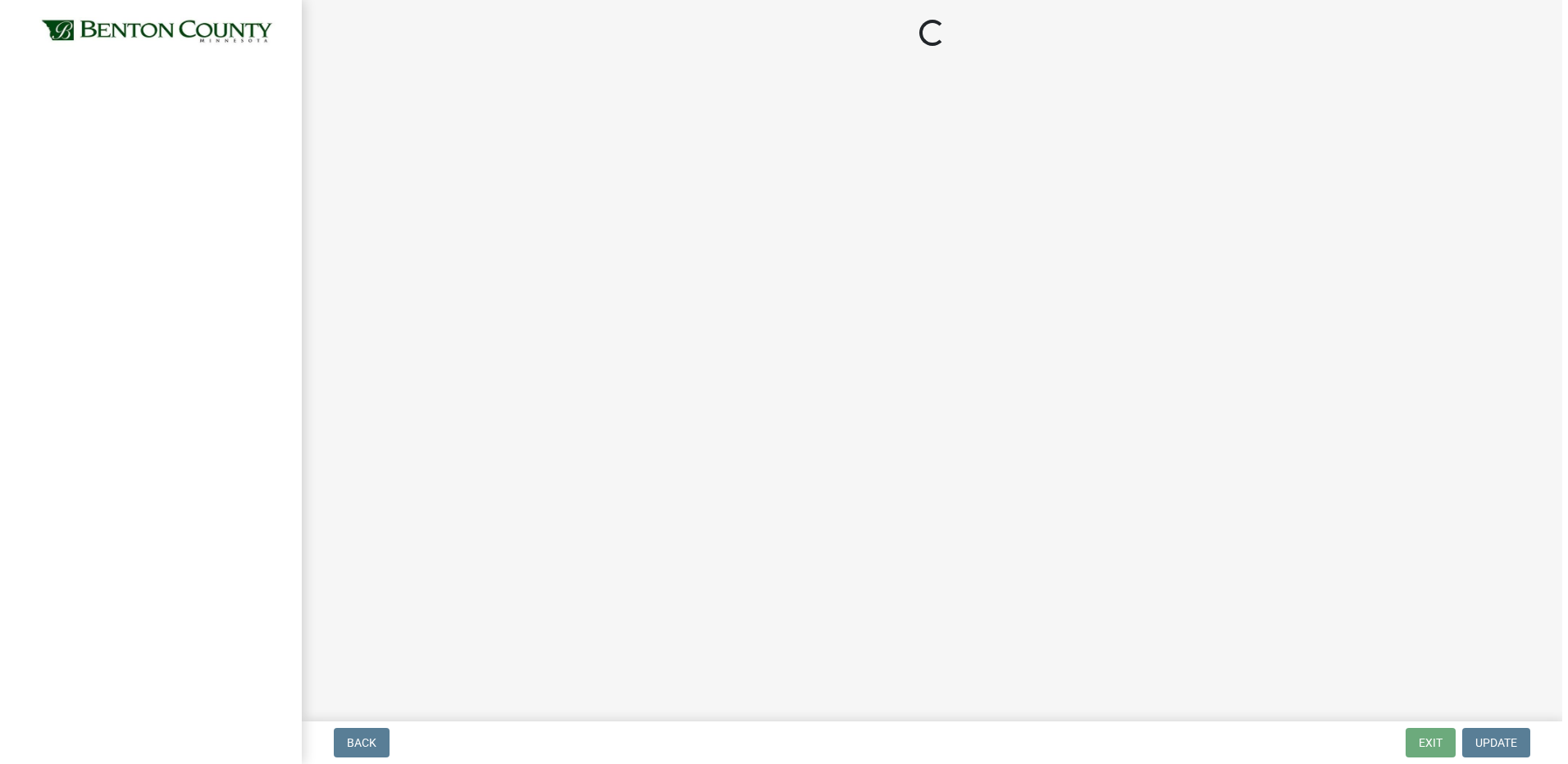 scroll, scrollTop: 0, scrollLeft: 0, axis: both 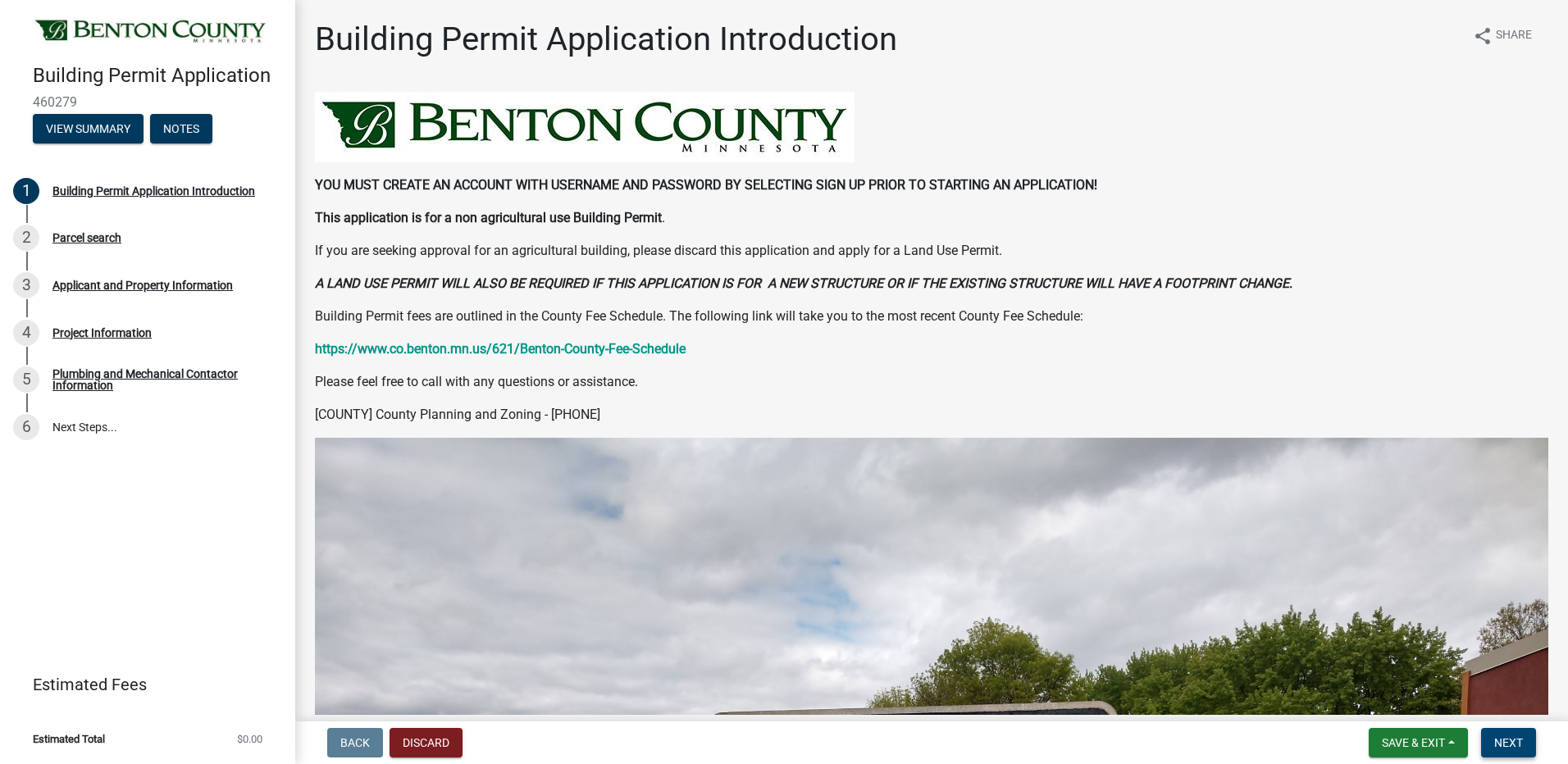 click on "Next" at bounding box center (1508, 743) 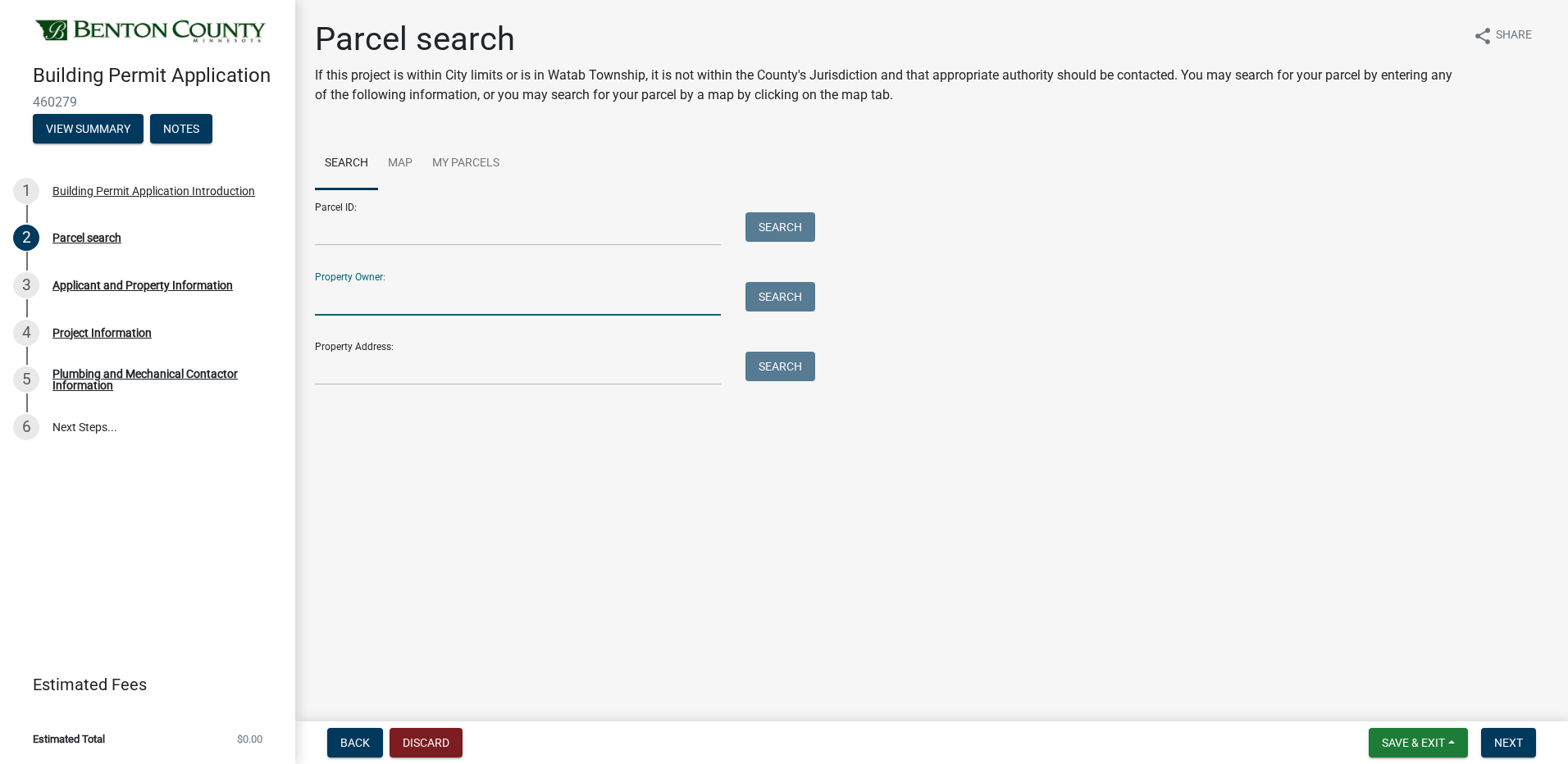 click on "Property Owner:" at bounding box center [517, 298] 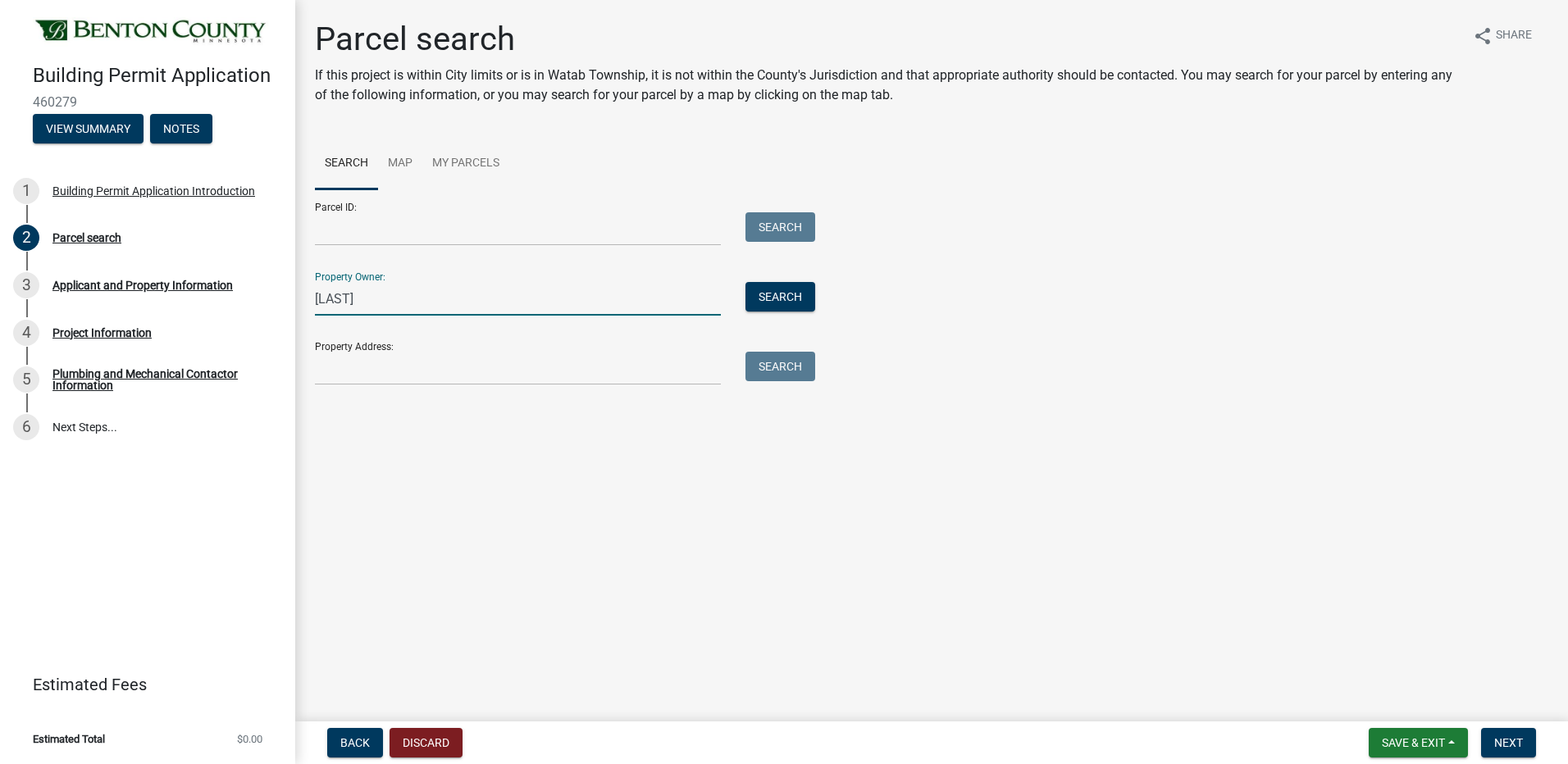 type on "[LAST]" 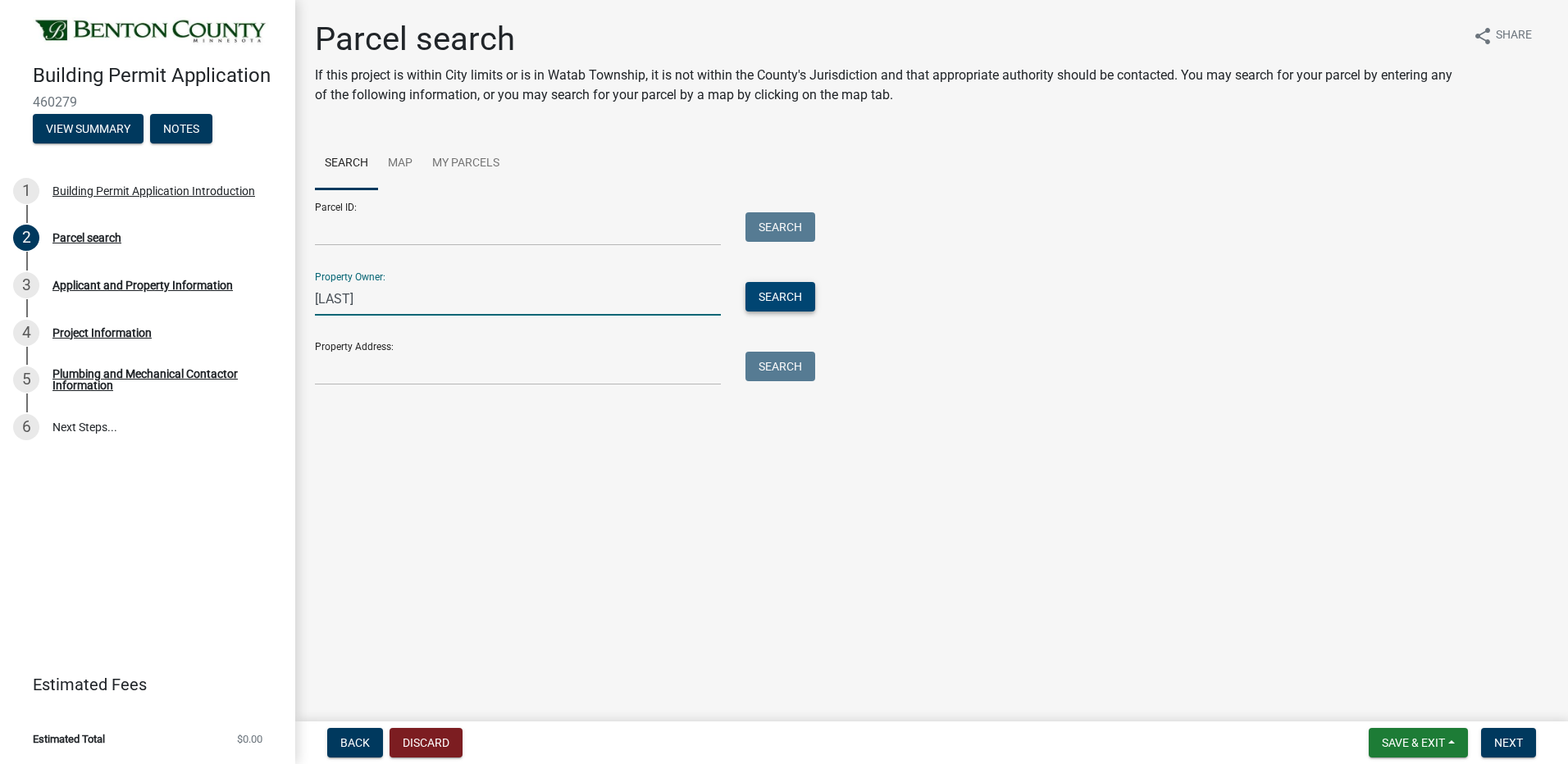 type 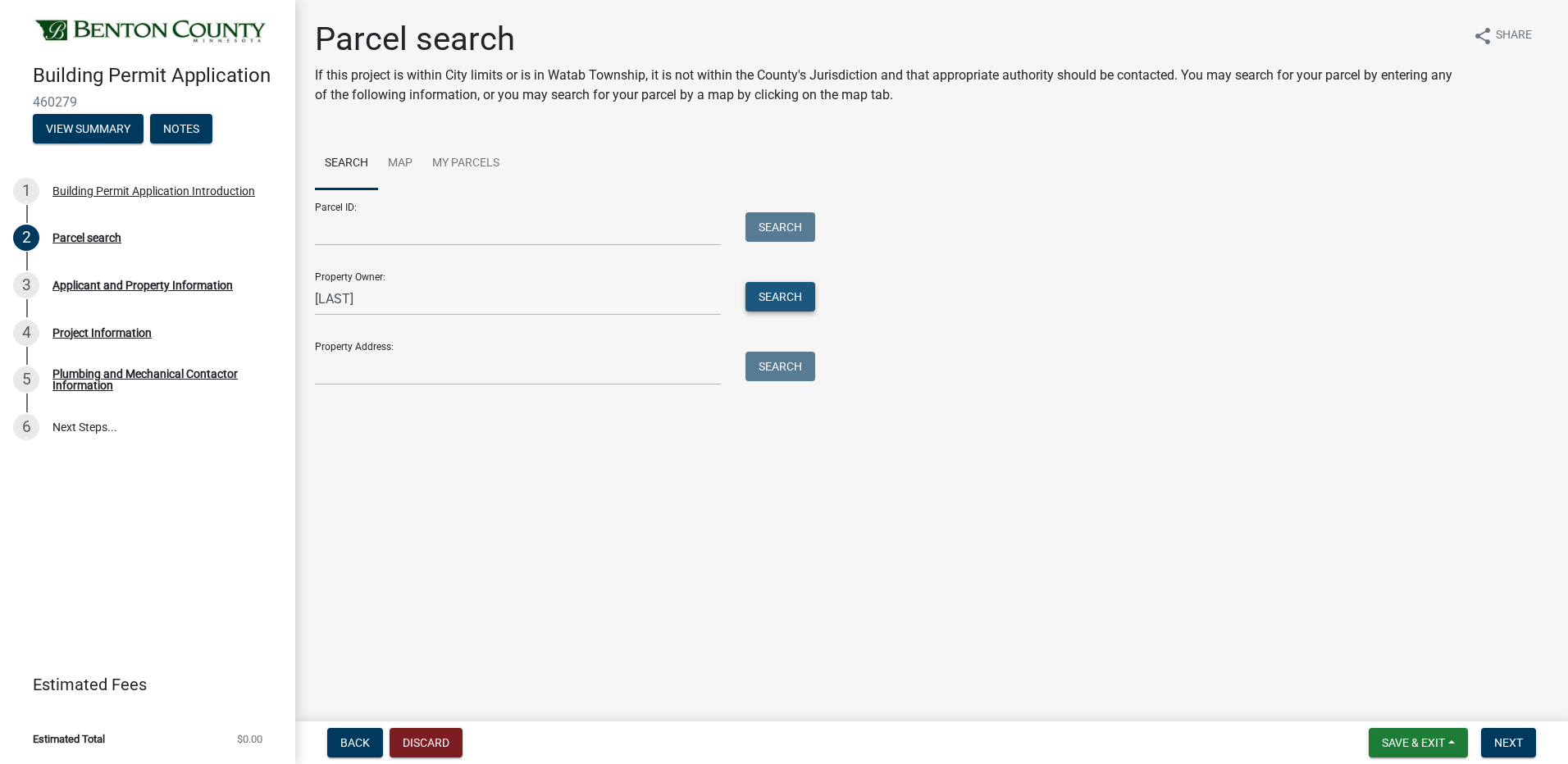 click on "Search" at bounding box center (780, 297) 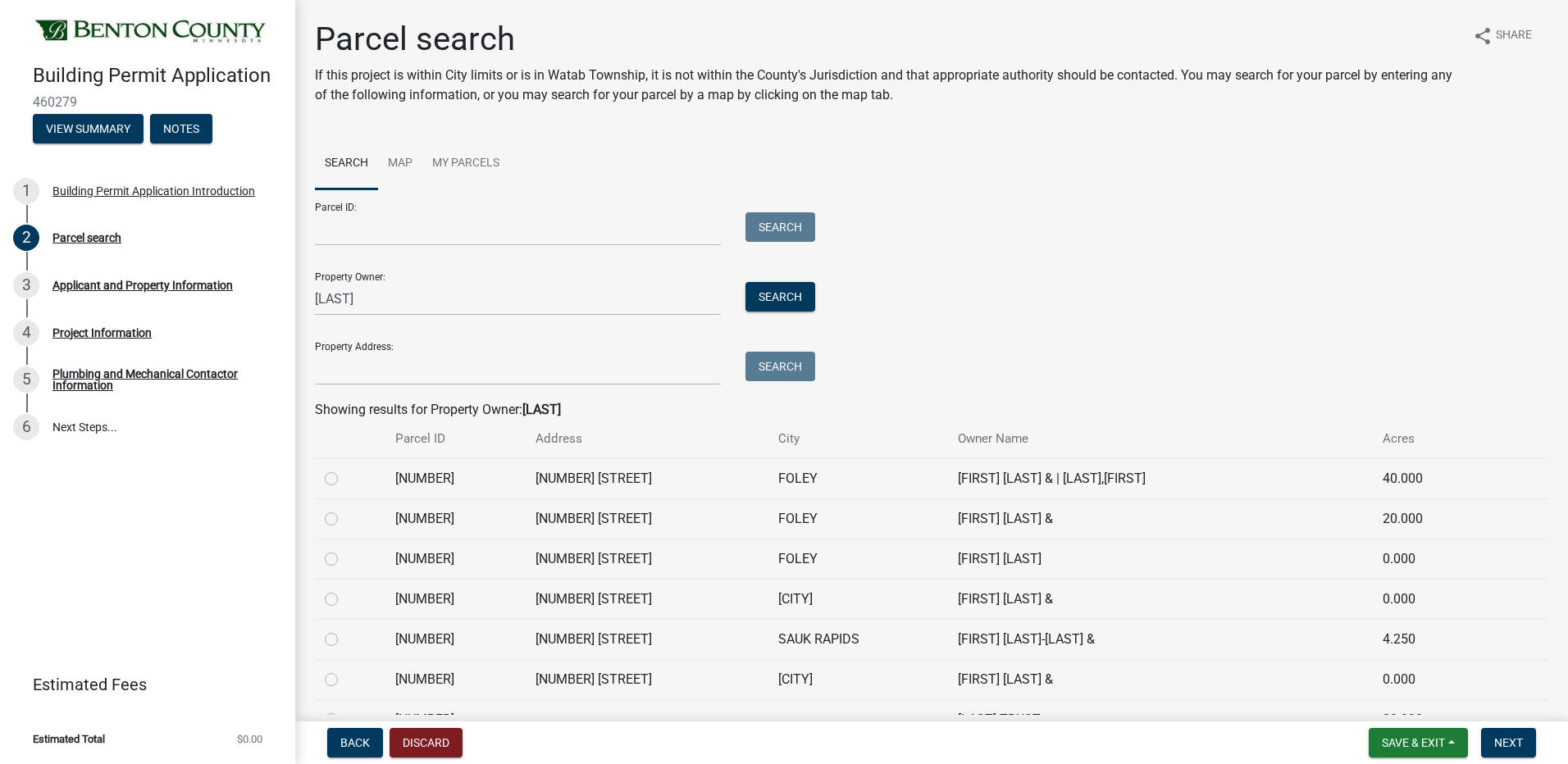 click 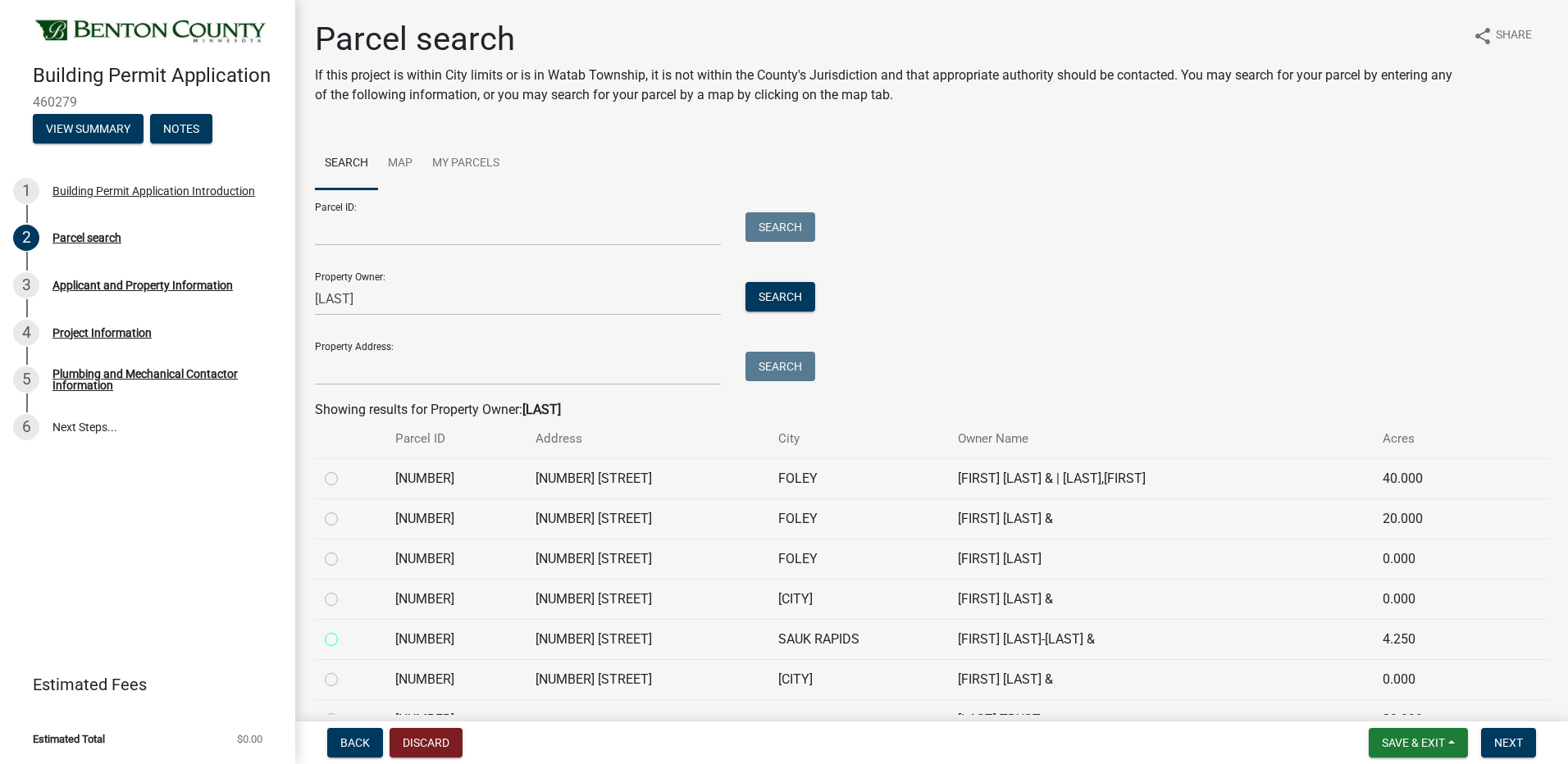 click at bounding box center [349, 634] 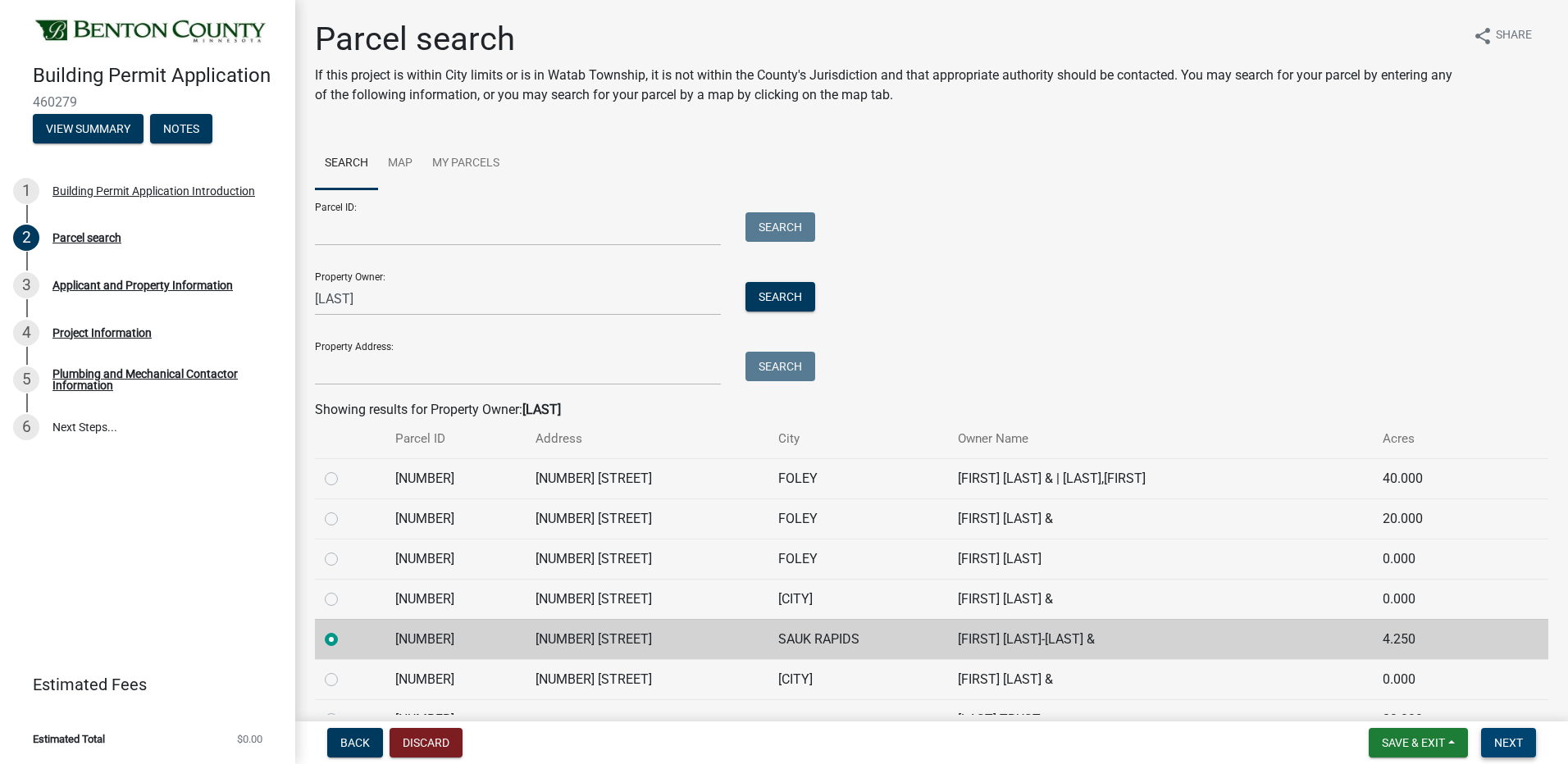 click on "Next" at bounding box center [1508, 743] 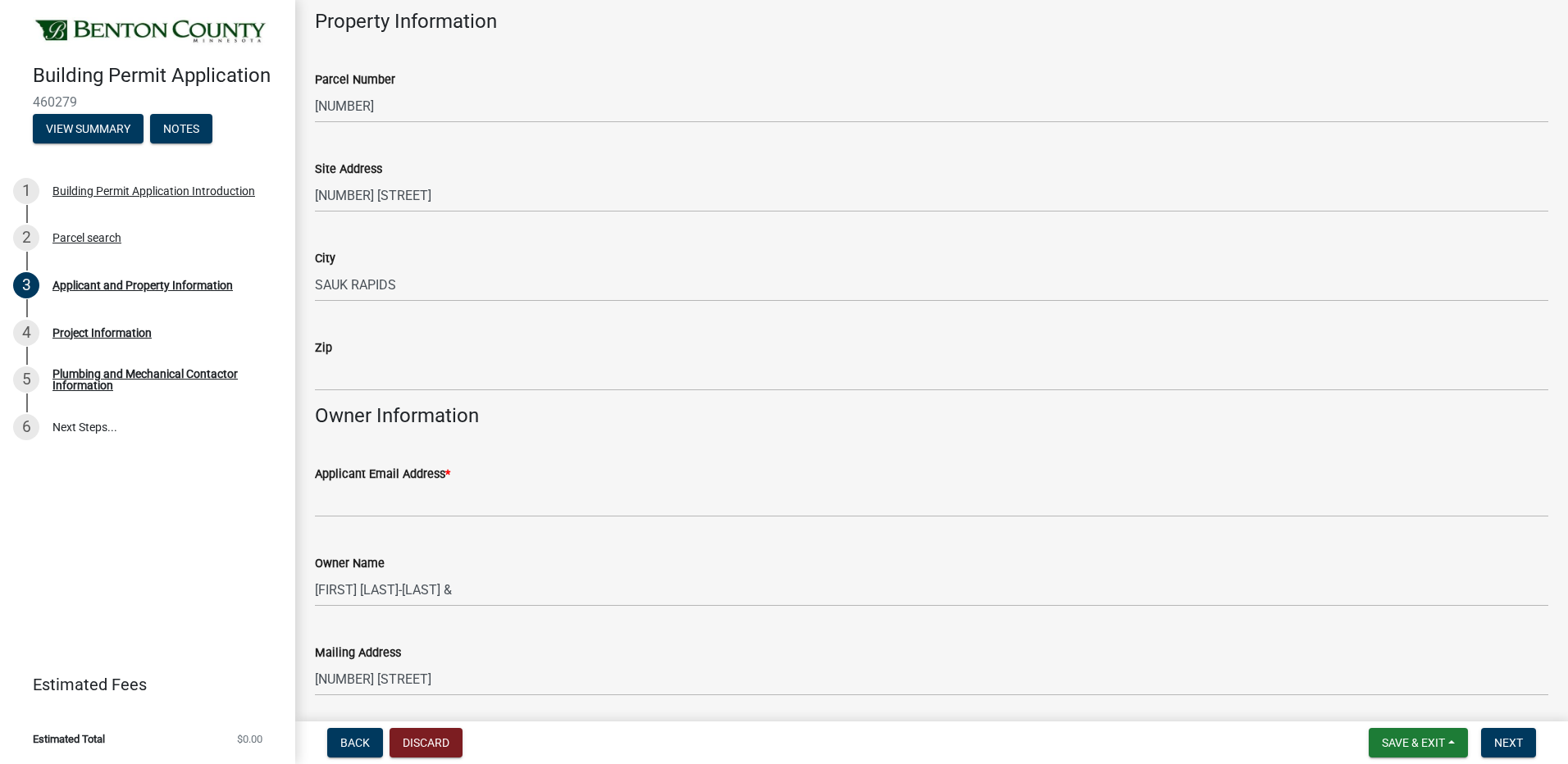 scroll, scrollTop: 164, scrollLeft: 0, axis: vertical 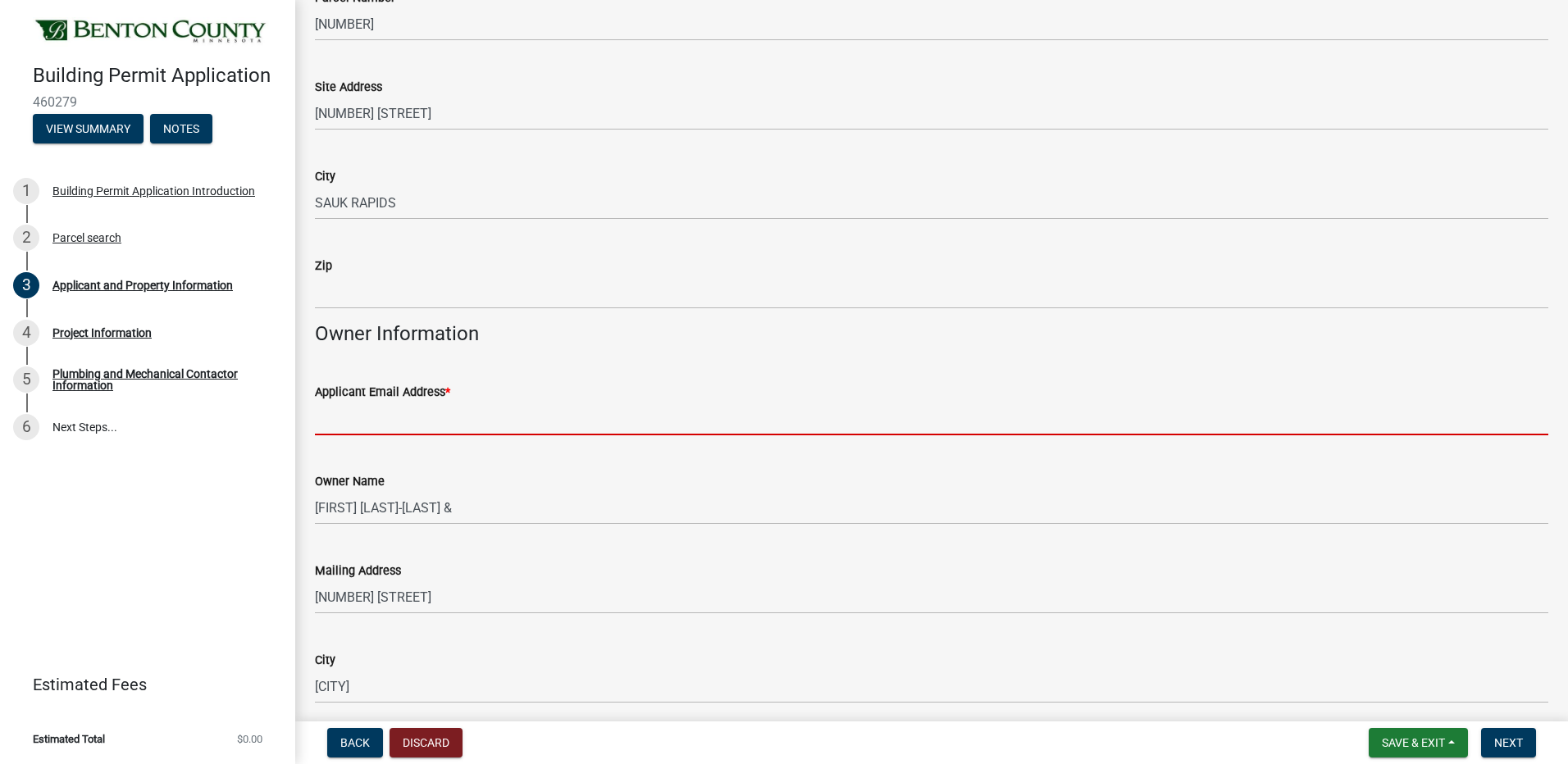 click on "Applicant Email Address  *" at bounding box center (932, 418) 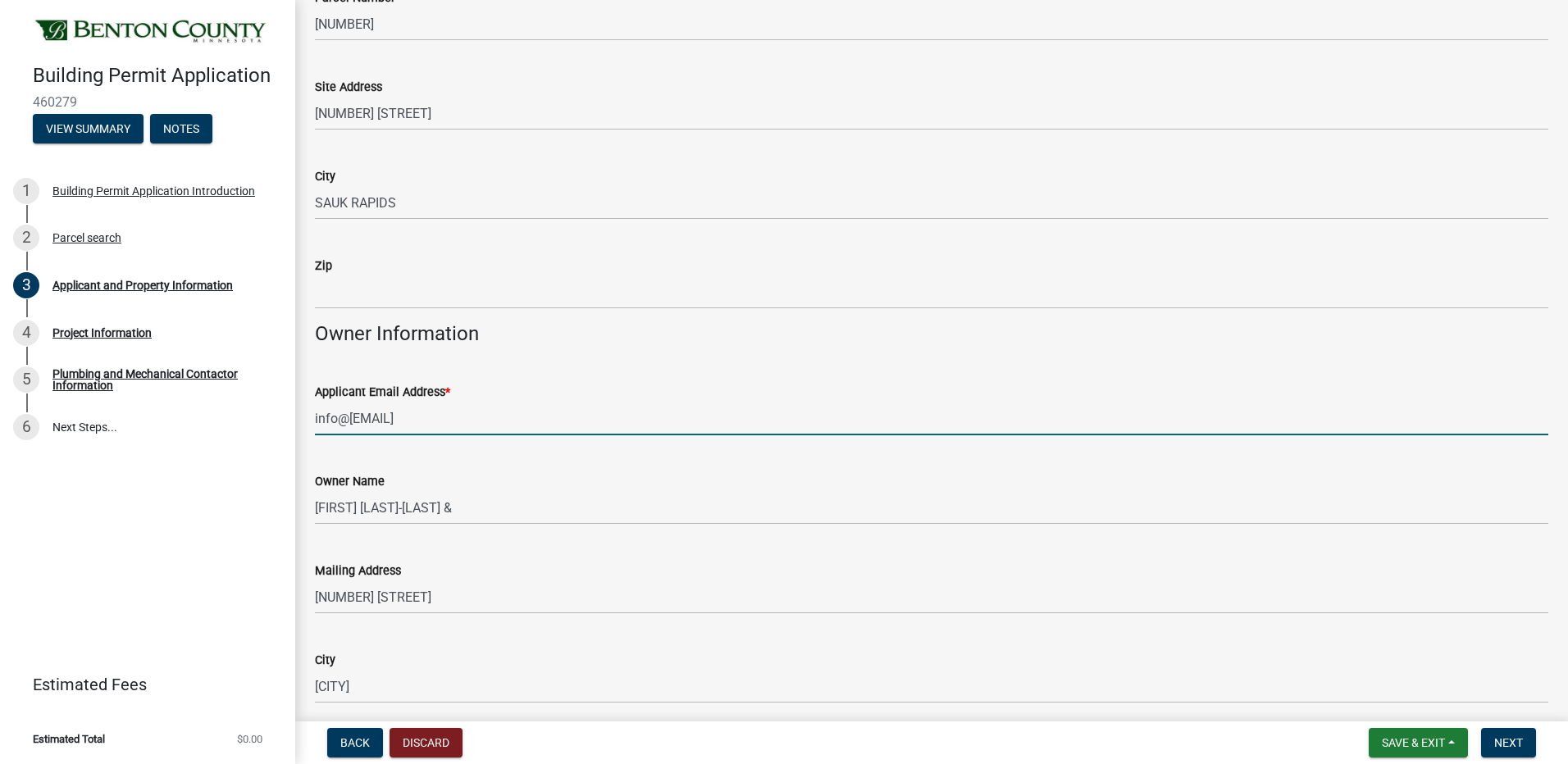 click on "Owner Name [FIRST] [LAST]-[LAST] &" 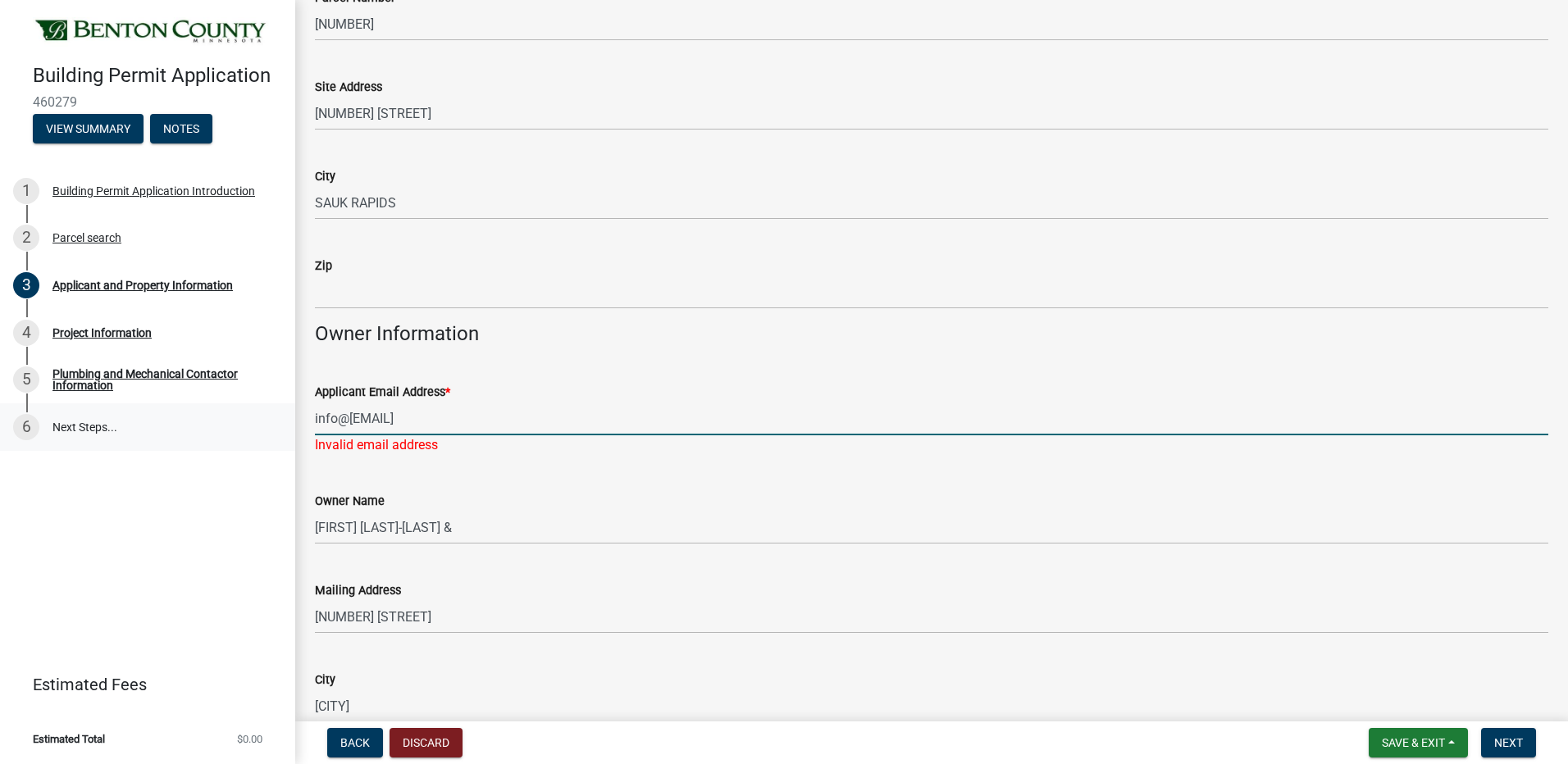 drag, startPoint x: 545, startPoint y: 421, endPoint x: 260, endPoint y: 413, distance: 285.11226 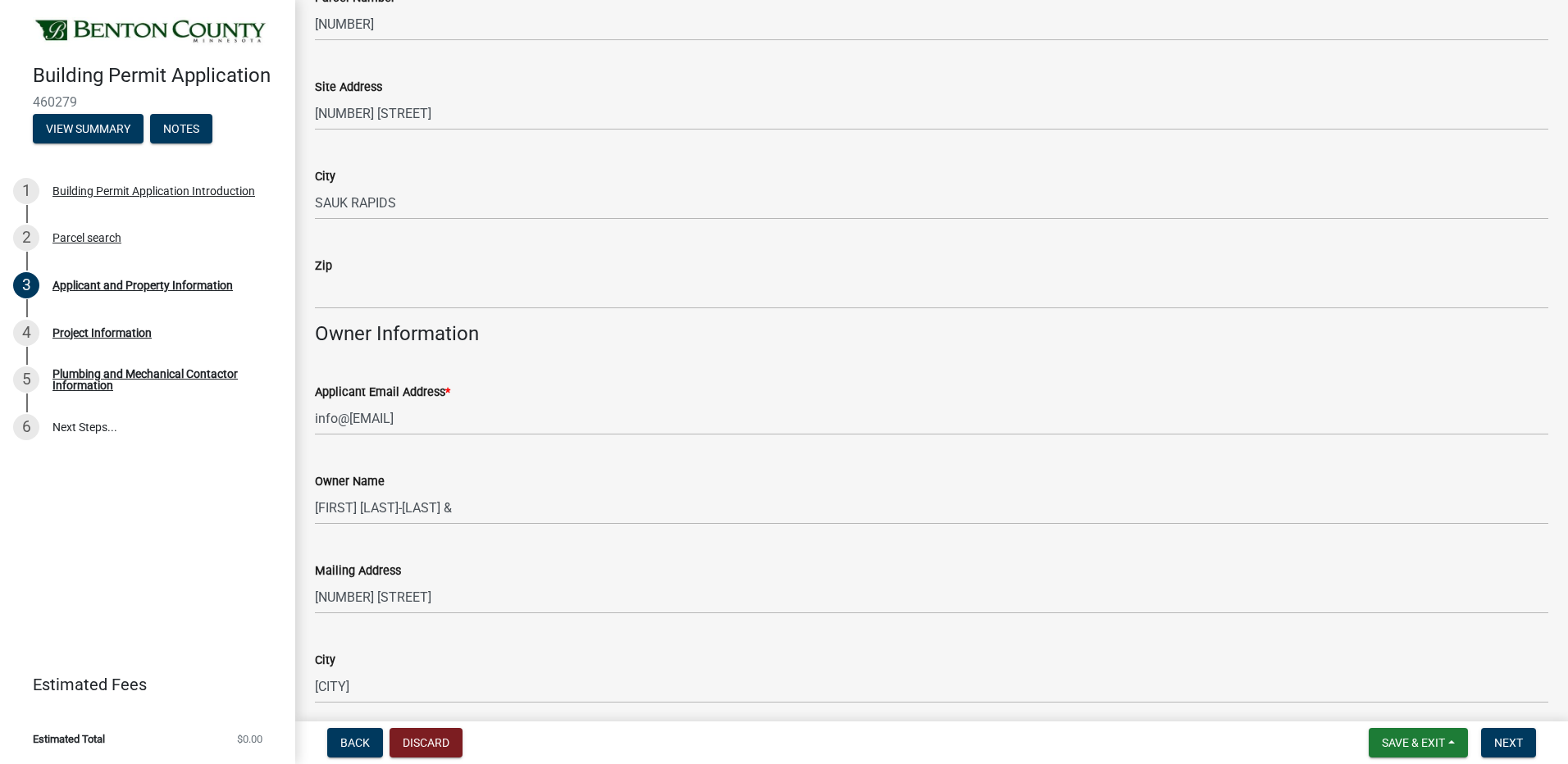 scroll, scrollTop: 582, scrollLeft: 0, axis: vertical 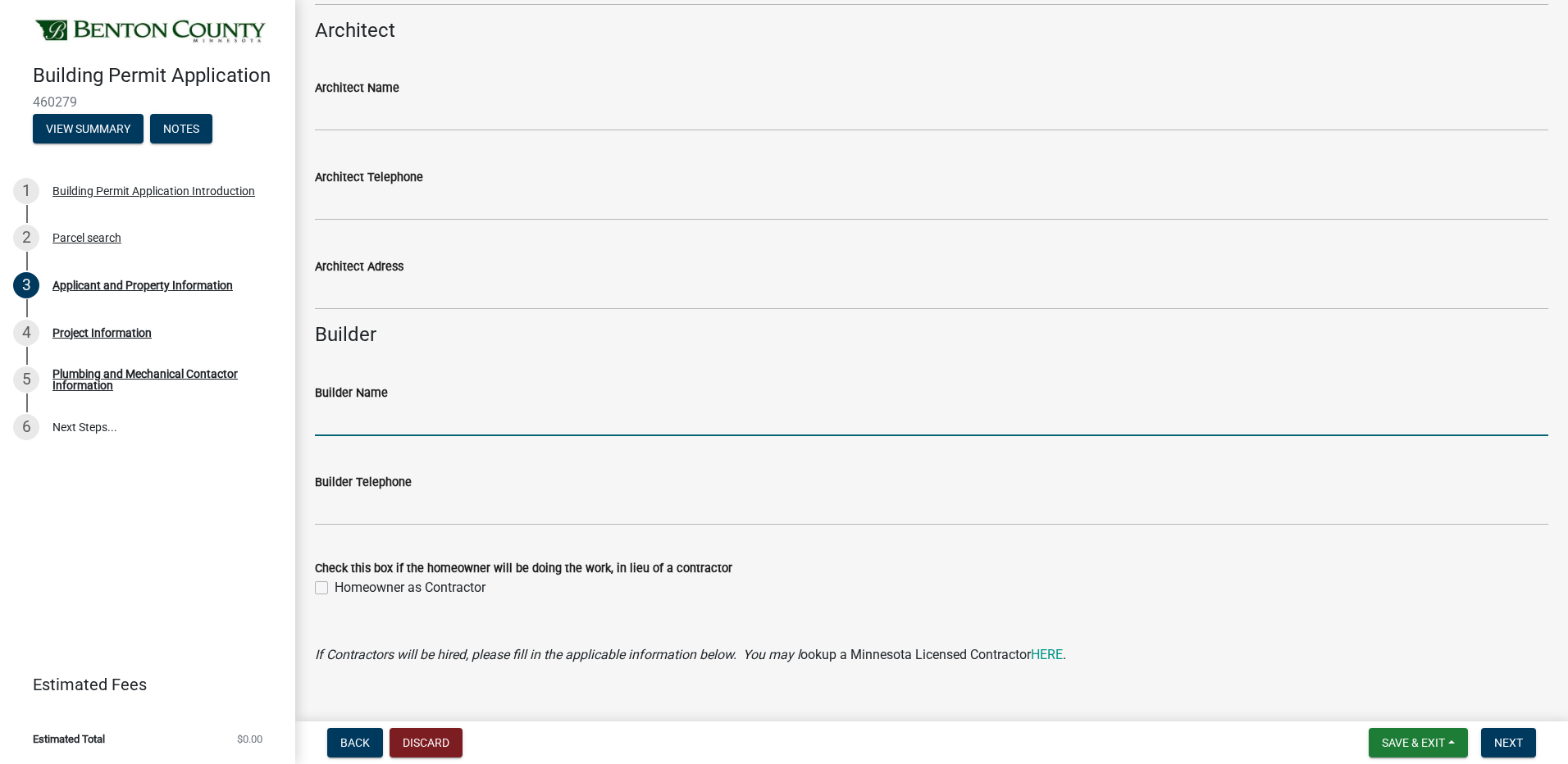 click on "Builder Name" at bounding box center [932, 419] 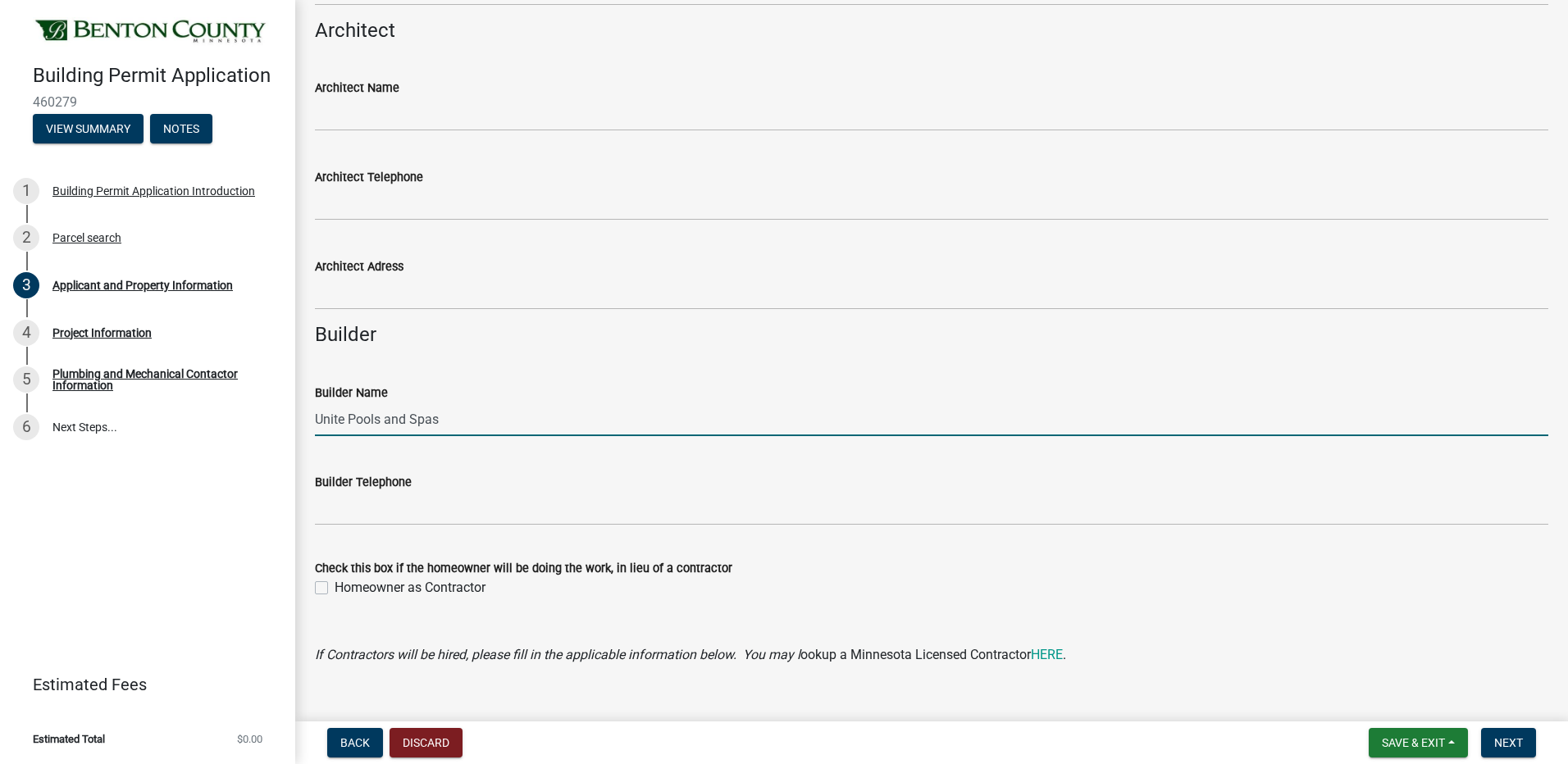 type on "Unite Pools and Spas" 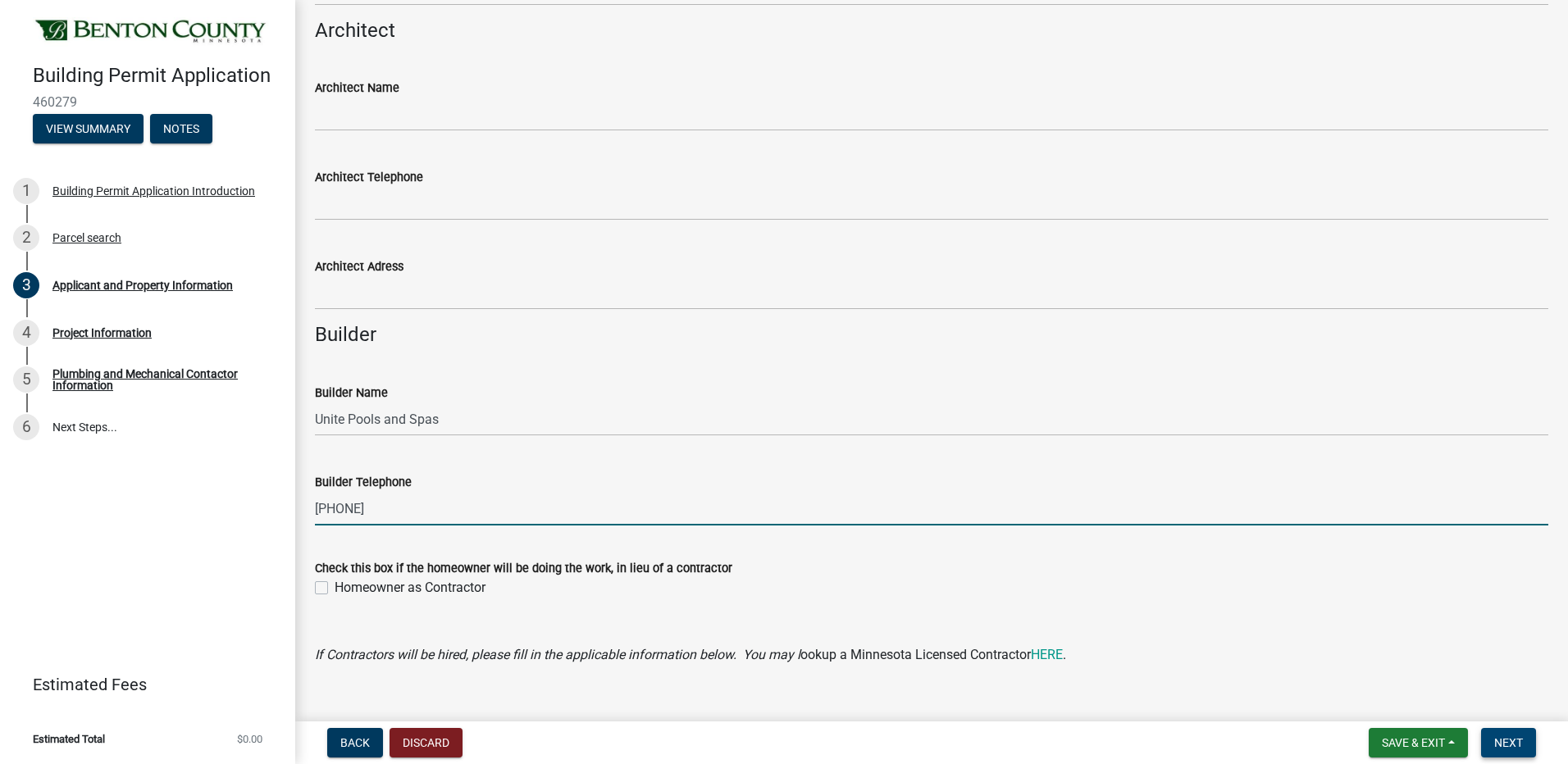 type on "[PHONE]" 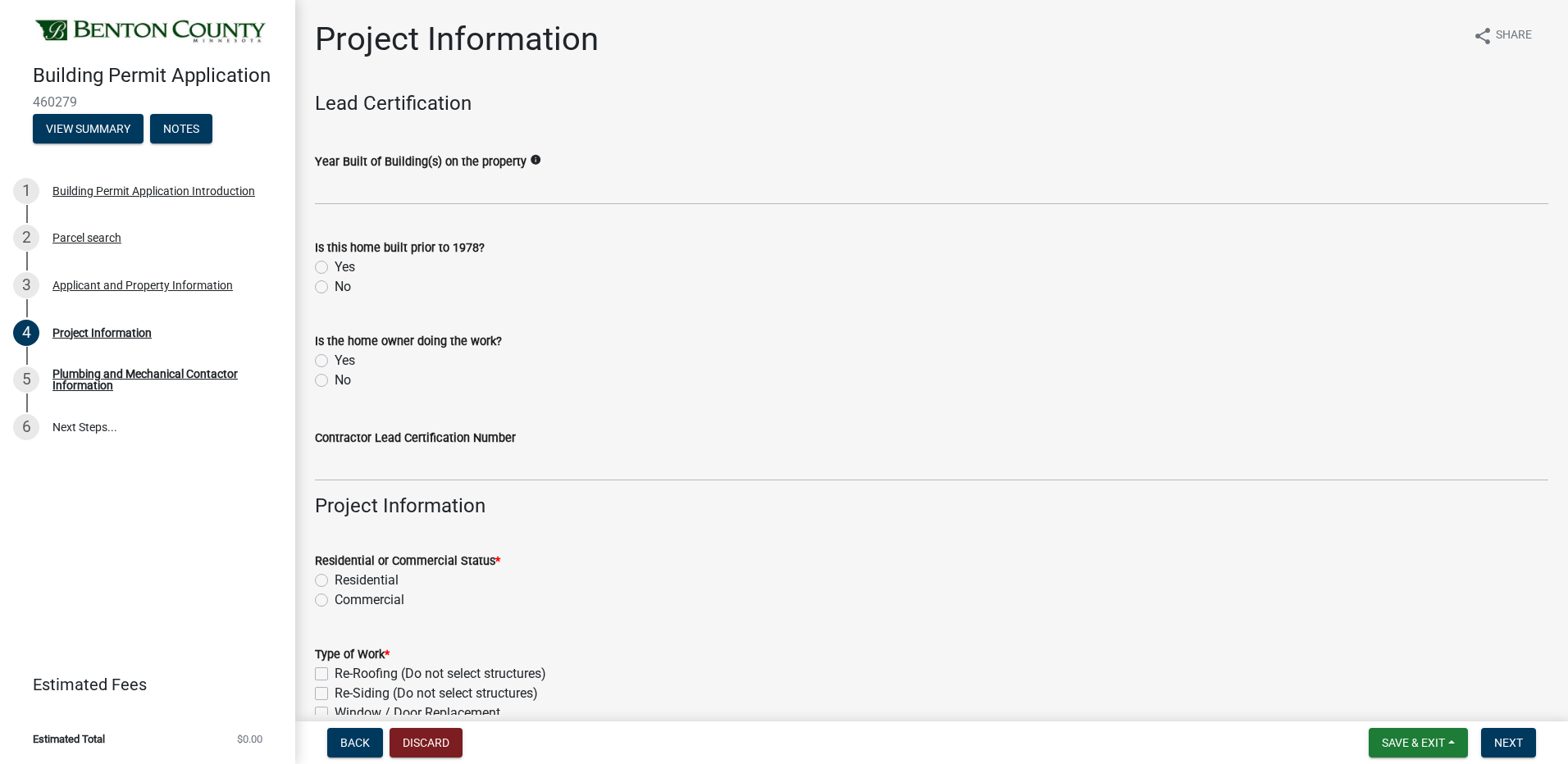 scroll, scrollTop: 82, scrollLeft: 0, axis: vertical 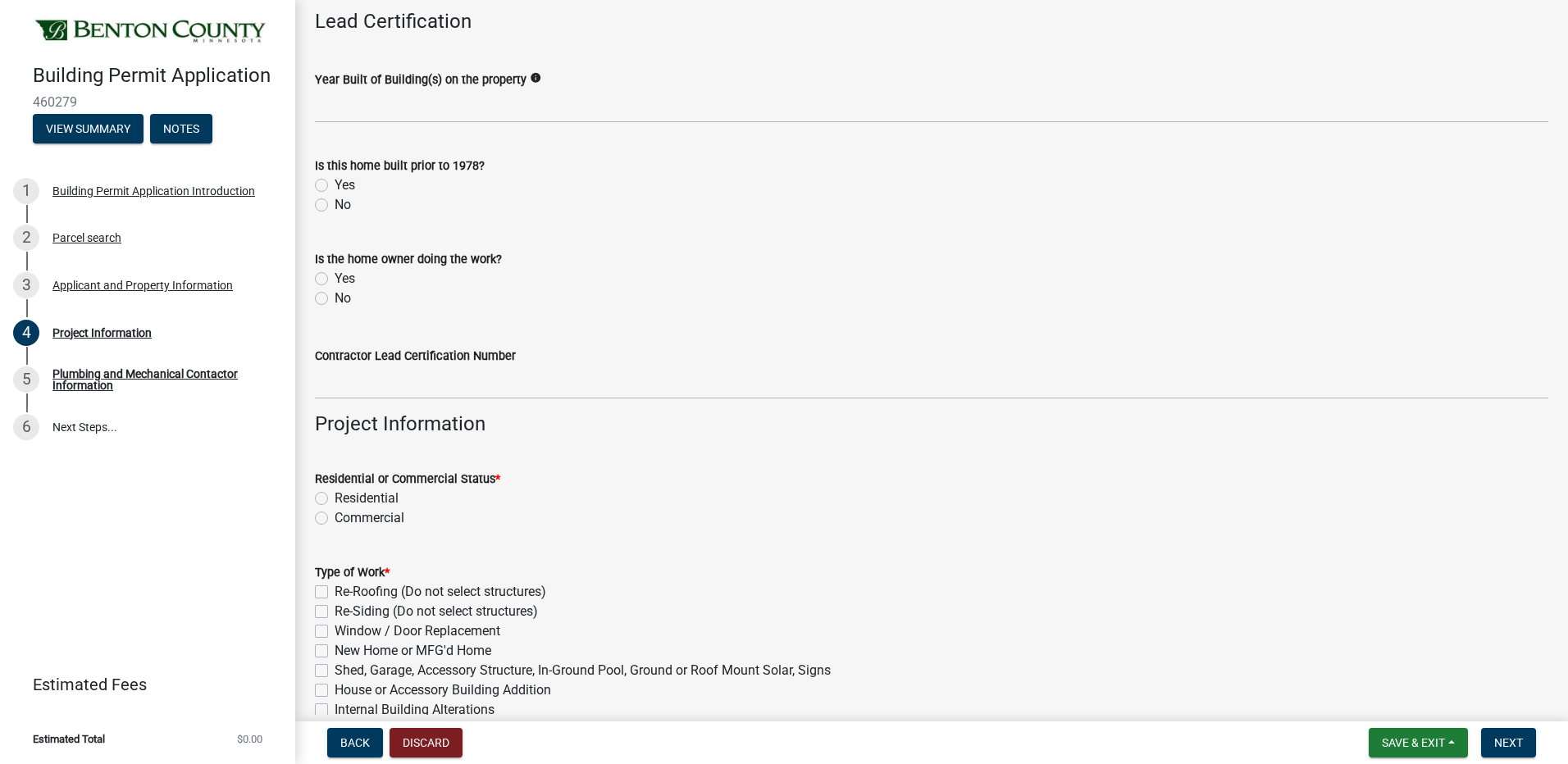 click on "Residential" 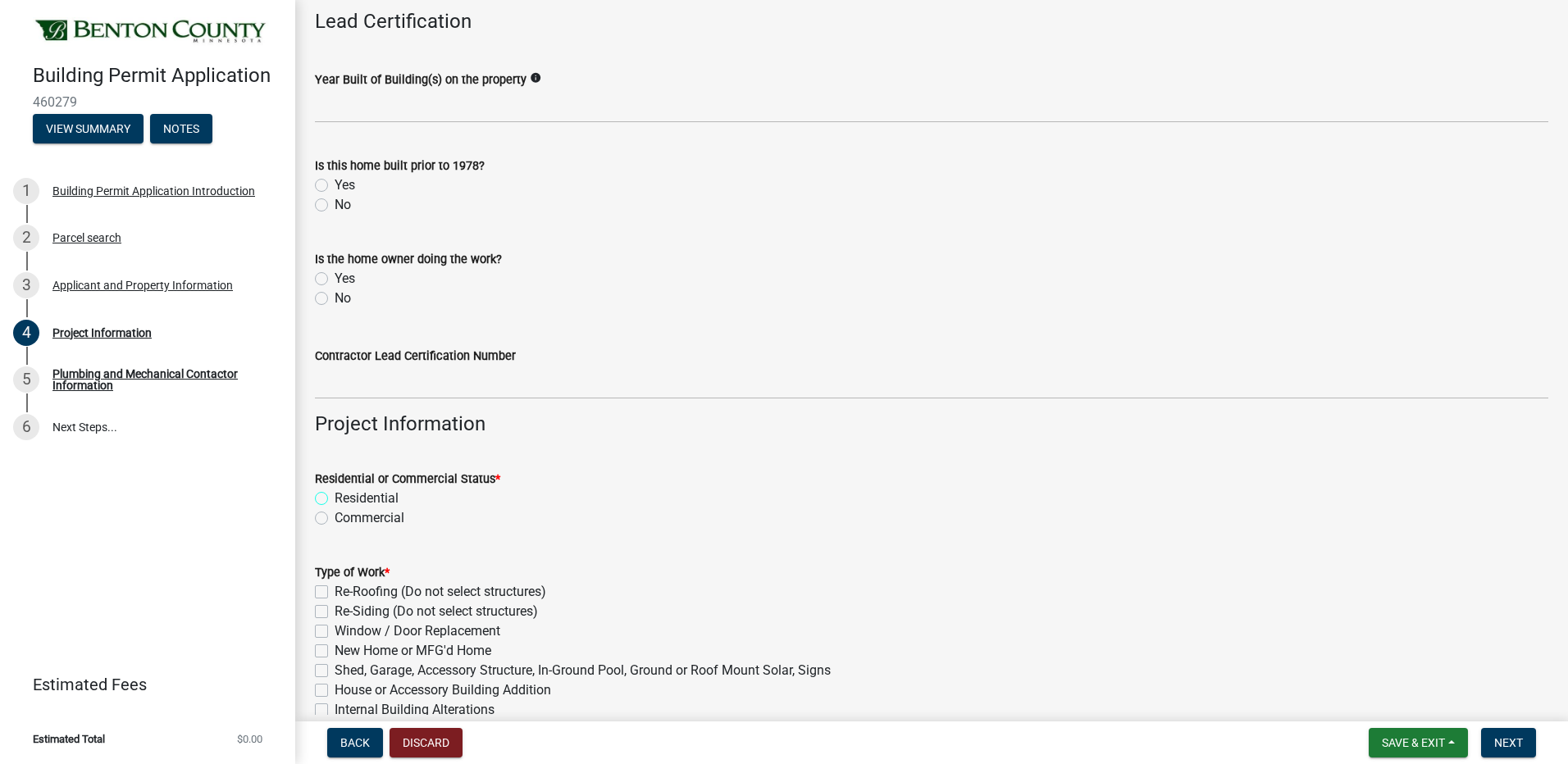 click on "Residential" at bounding box center (340, 493) 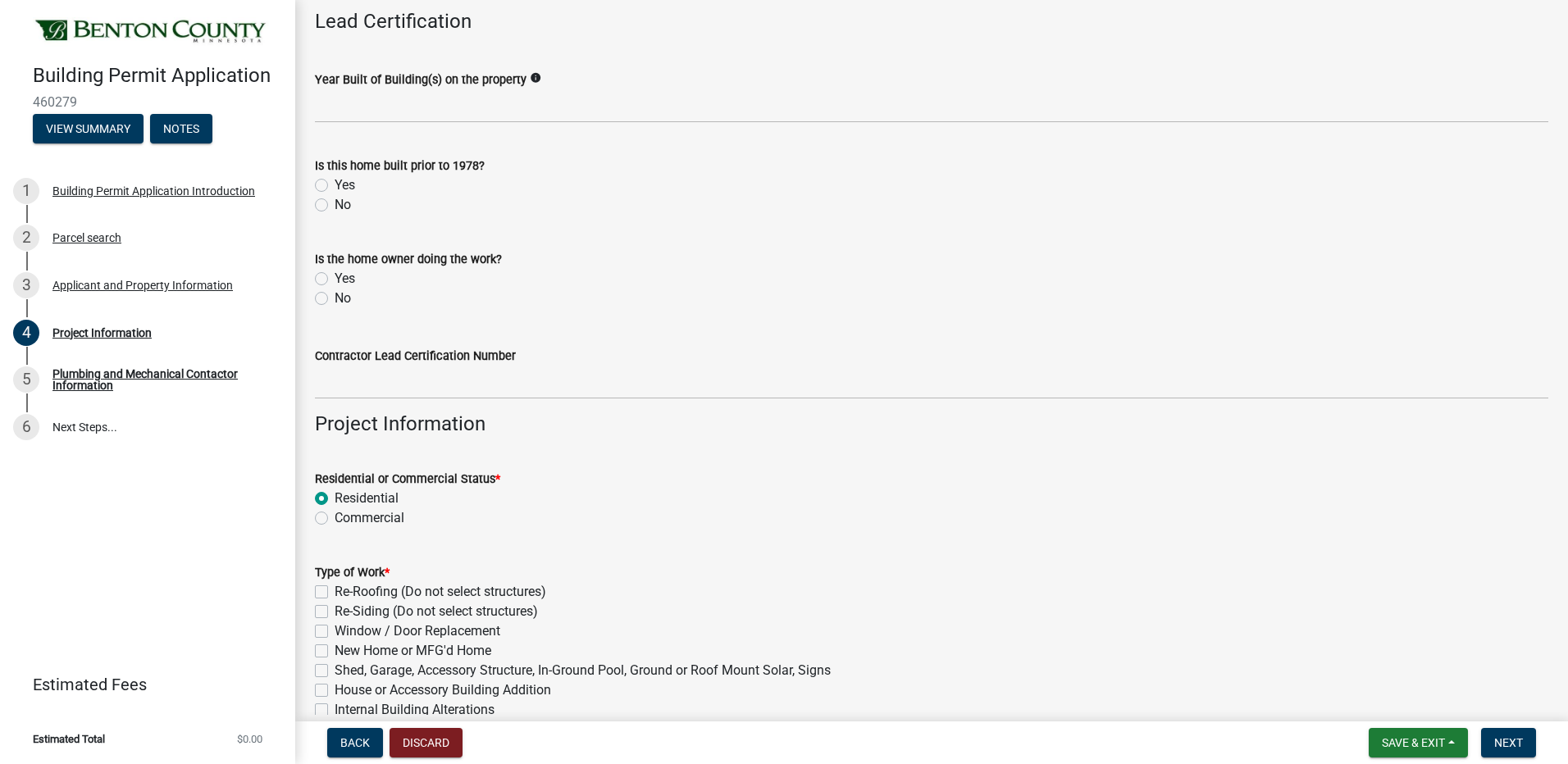 radio on "true" 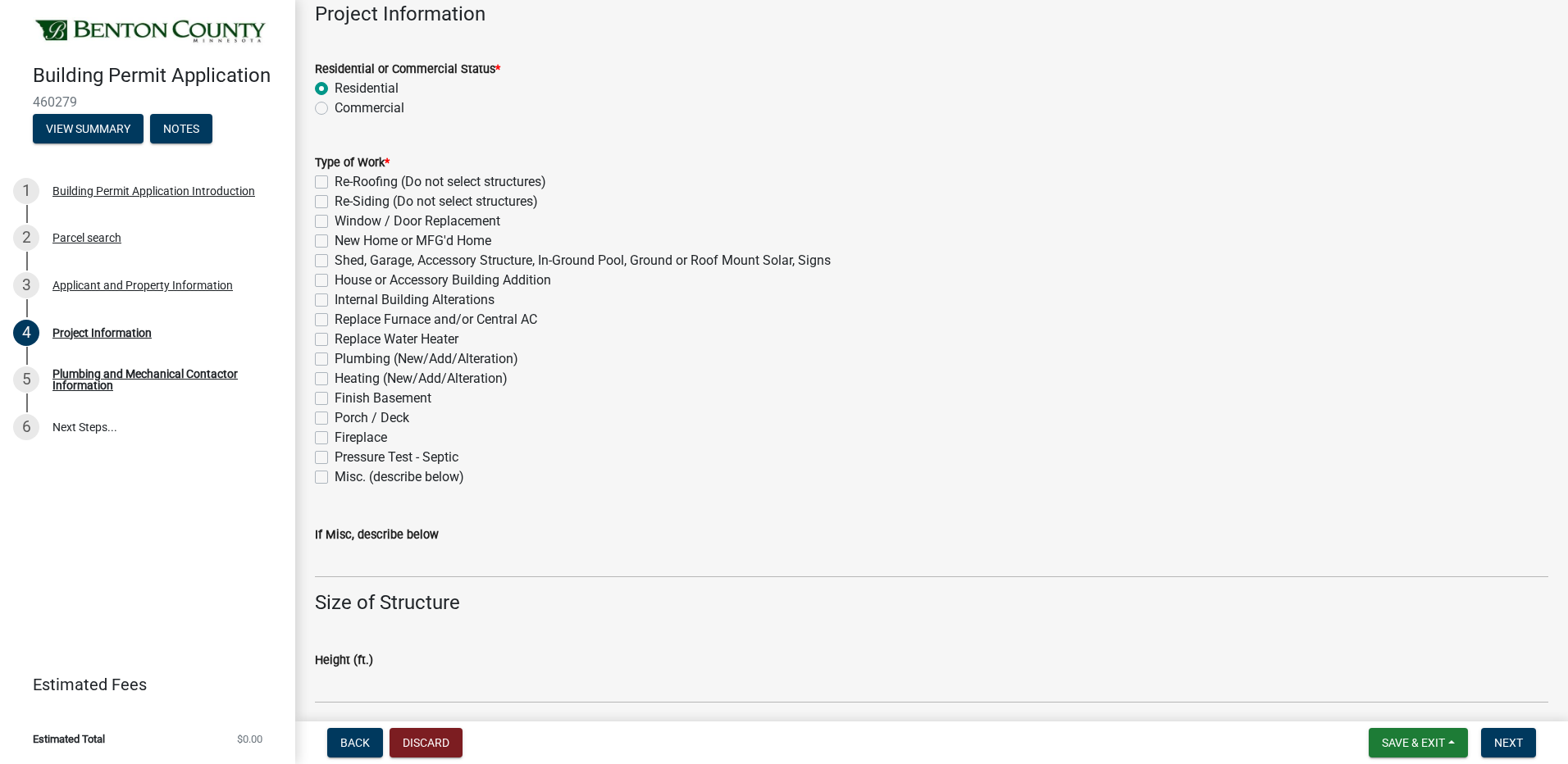 scroll, scrollTop: 328, scrollLeft: 0, axis: vertical 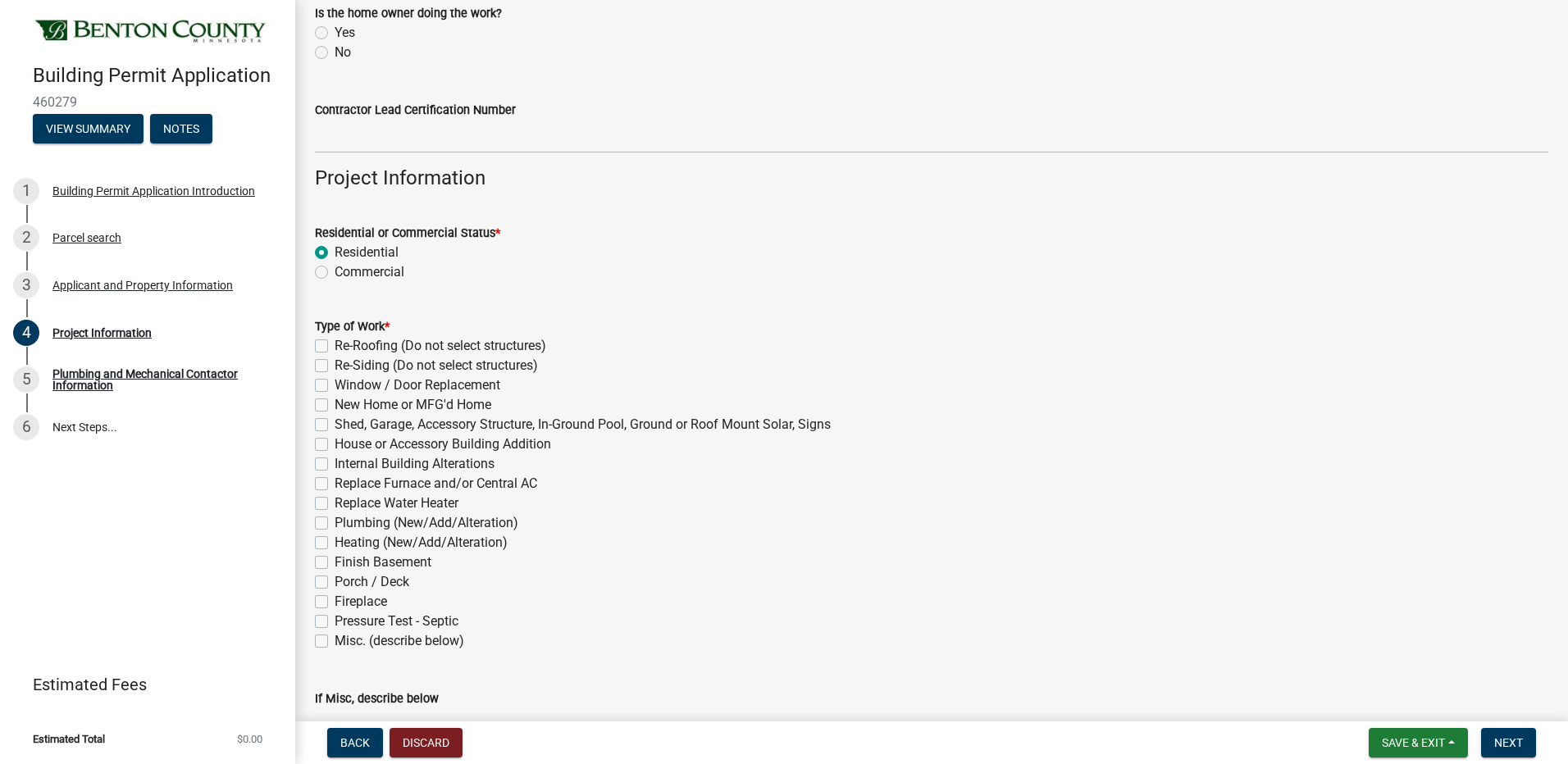 click on "Shed, Garage, Accessory Structure, In-Ground Pool, Ground or Roof Mount Solar, Signs" 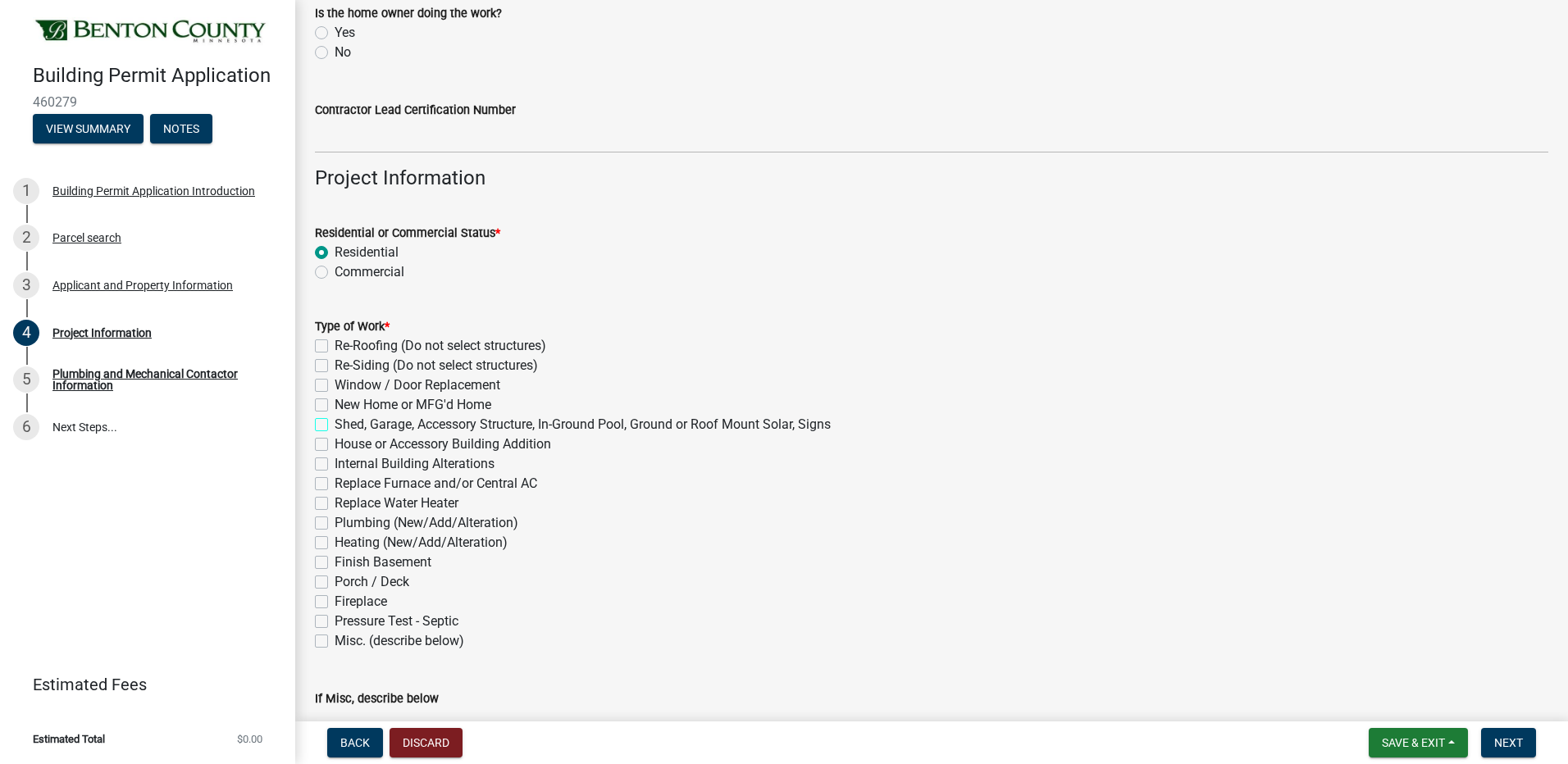 click on "Shed, Garage, Accessory Structure, In-Ground Pool, Ground or Roof Mount Solar, Signs" at bounding box center (340, 420) 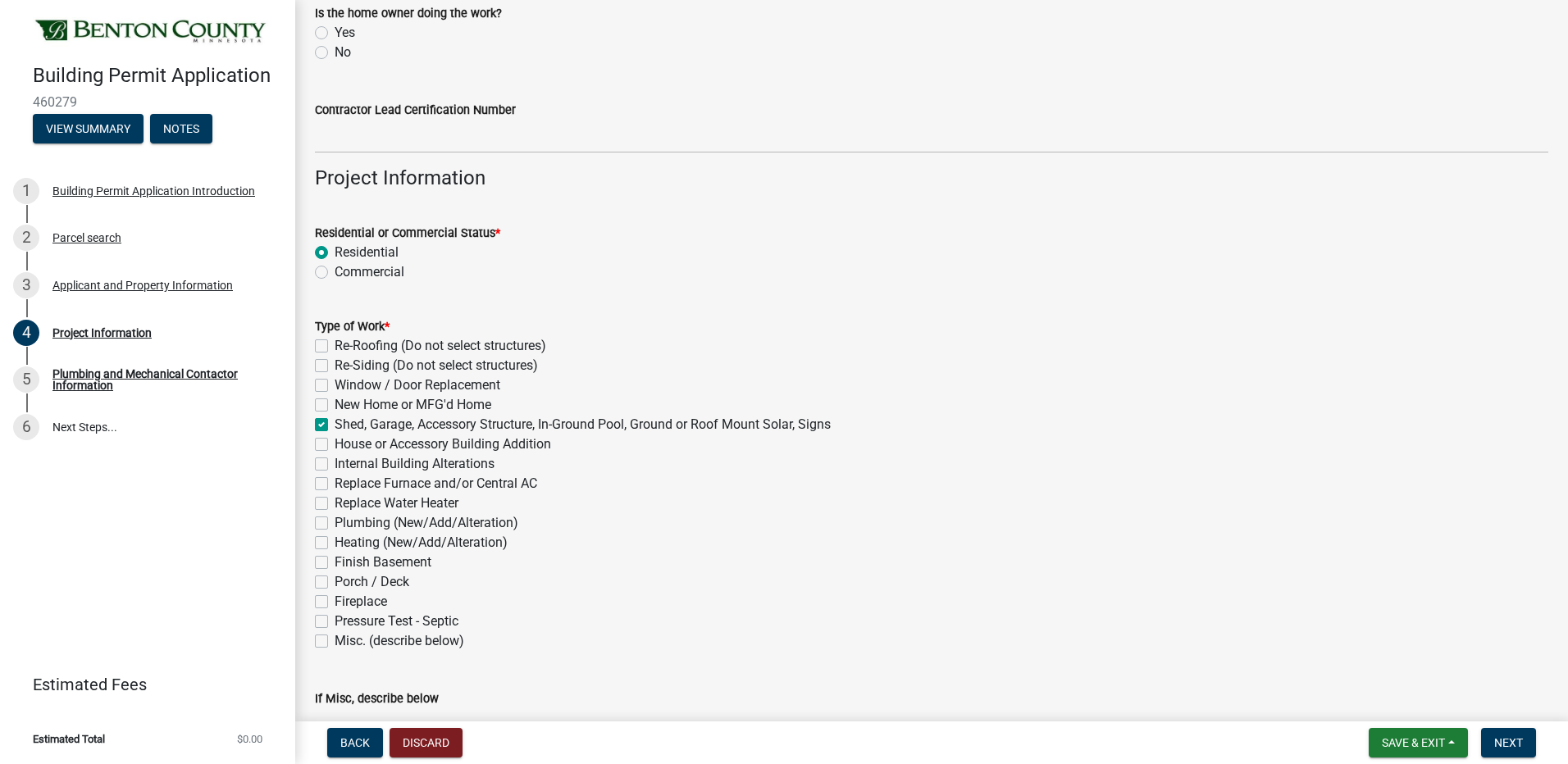 checkbox on "false" 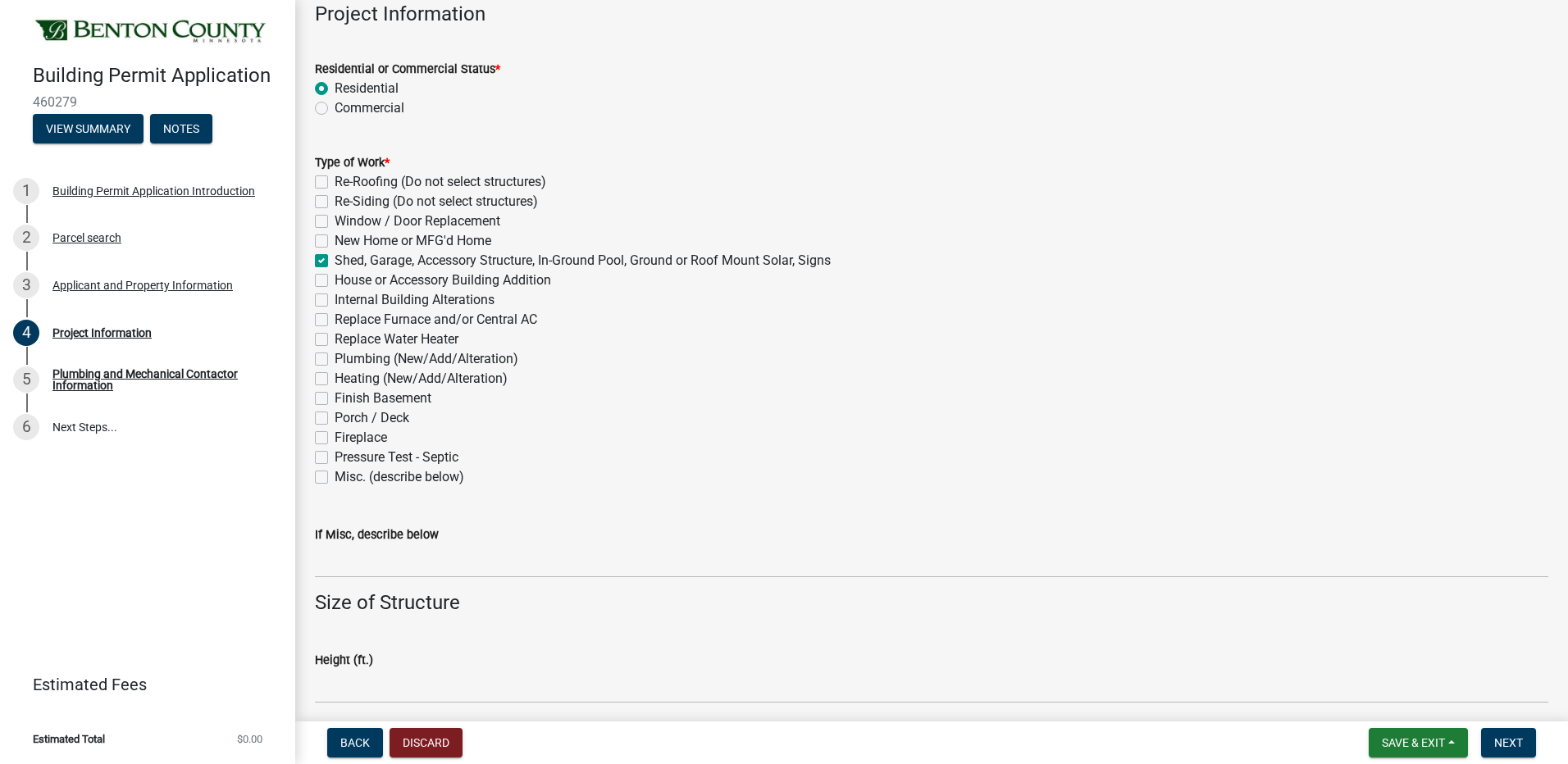 scroll, scrollTop: 574, scrollLeft: 0, axis: vertical 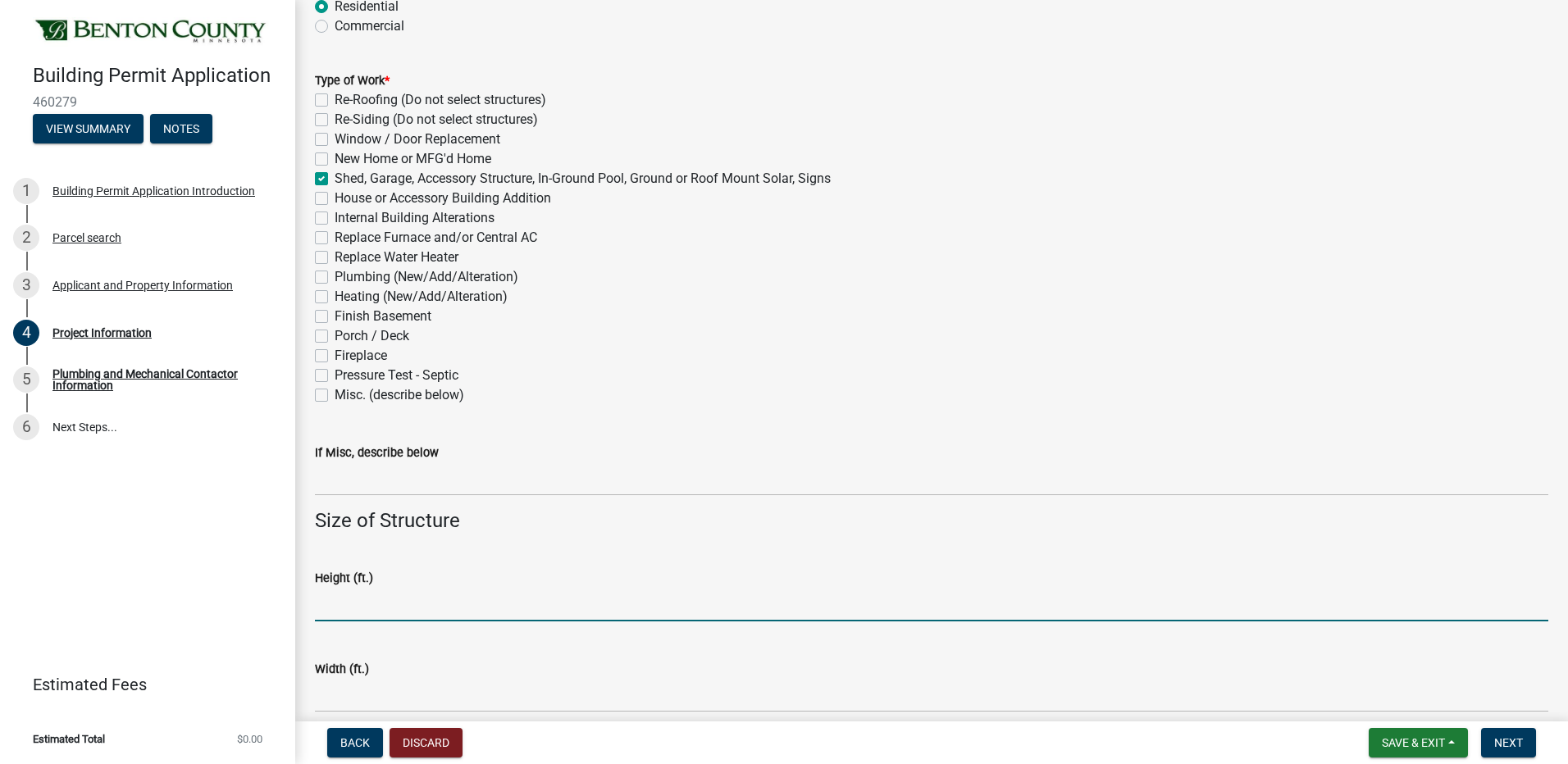 click 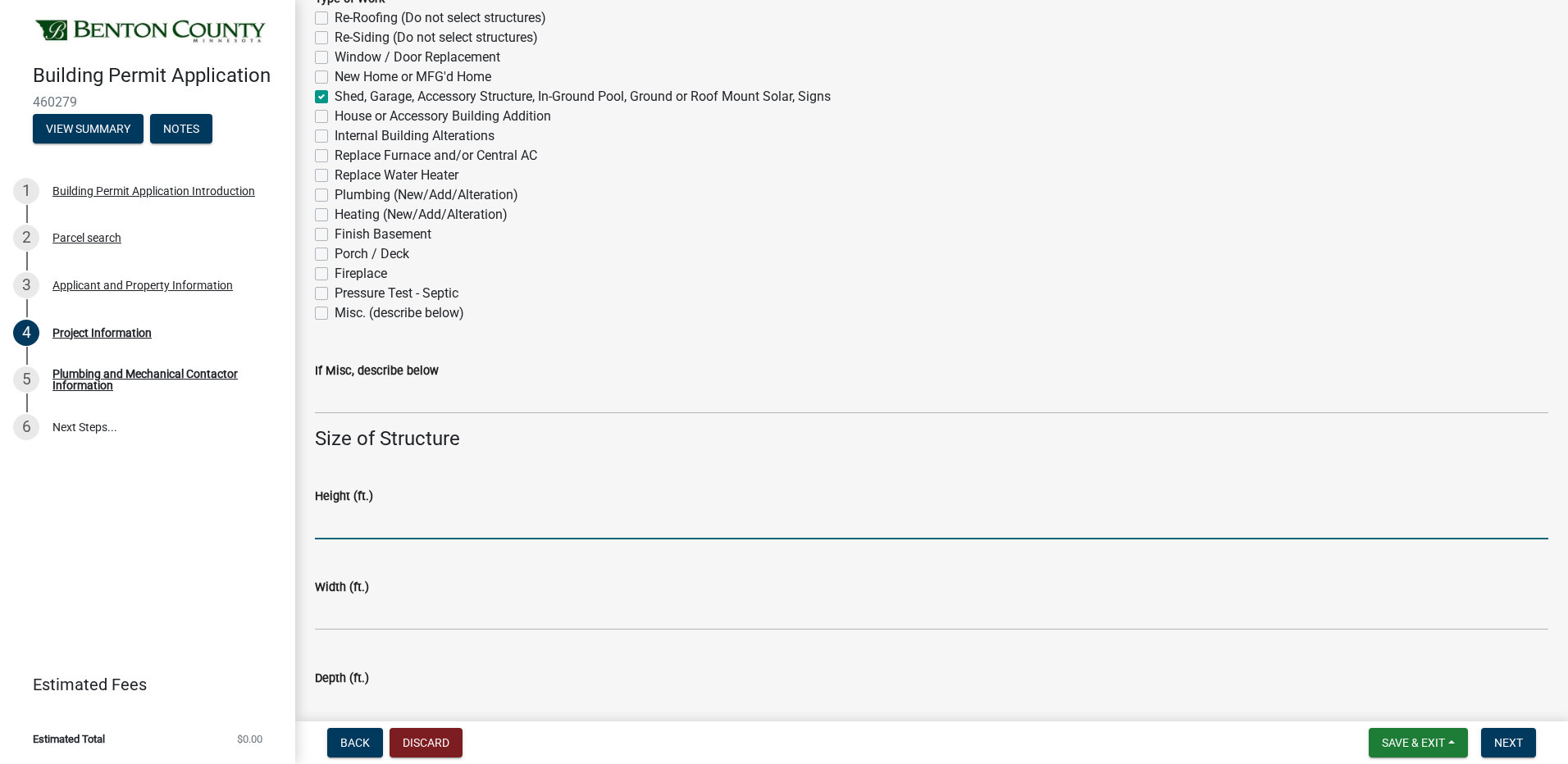 scroll, scrollTop: 738, scrollLeft: 0, axis: vertical 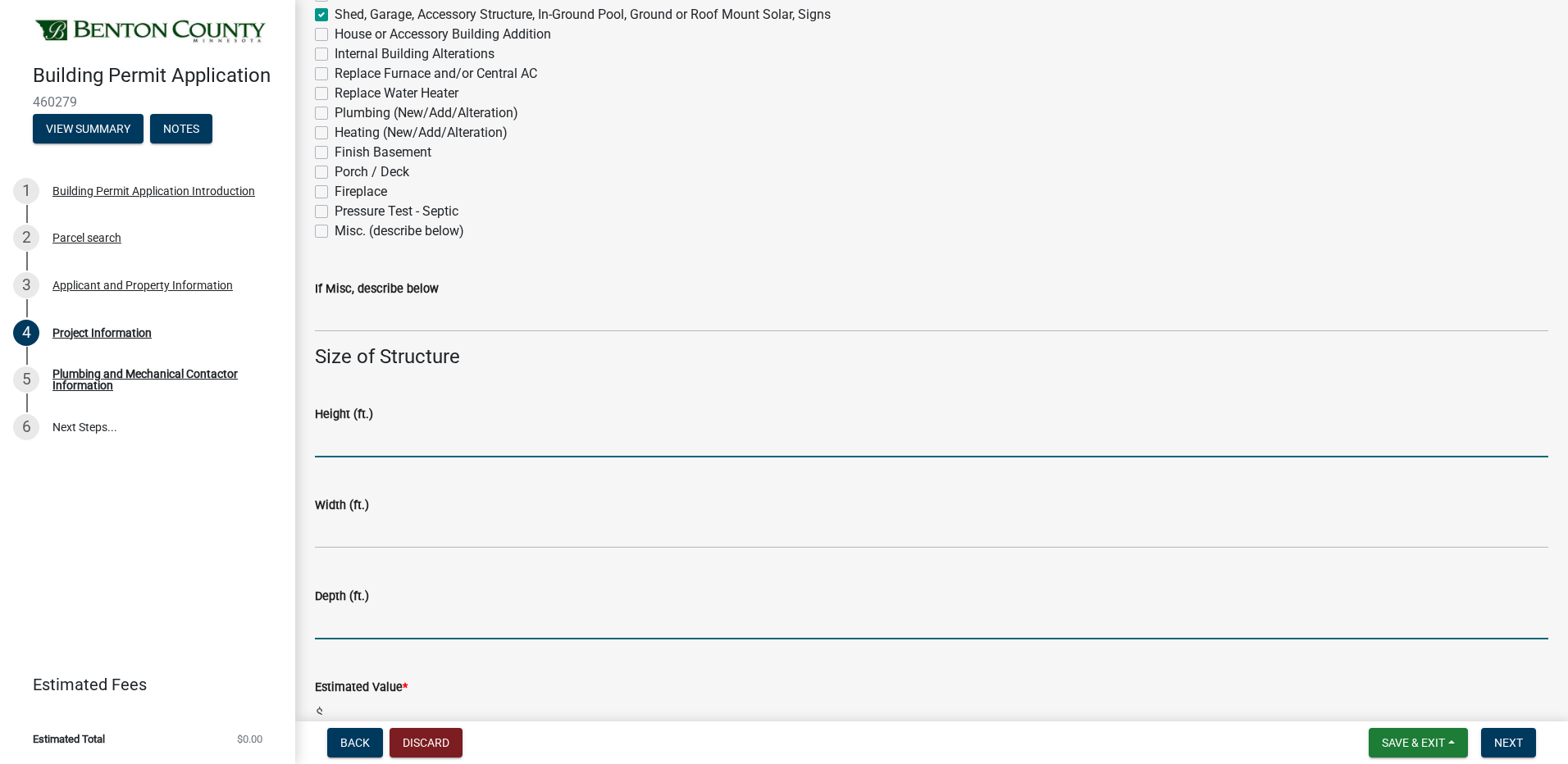 click 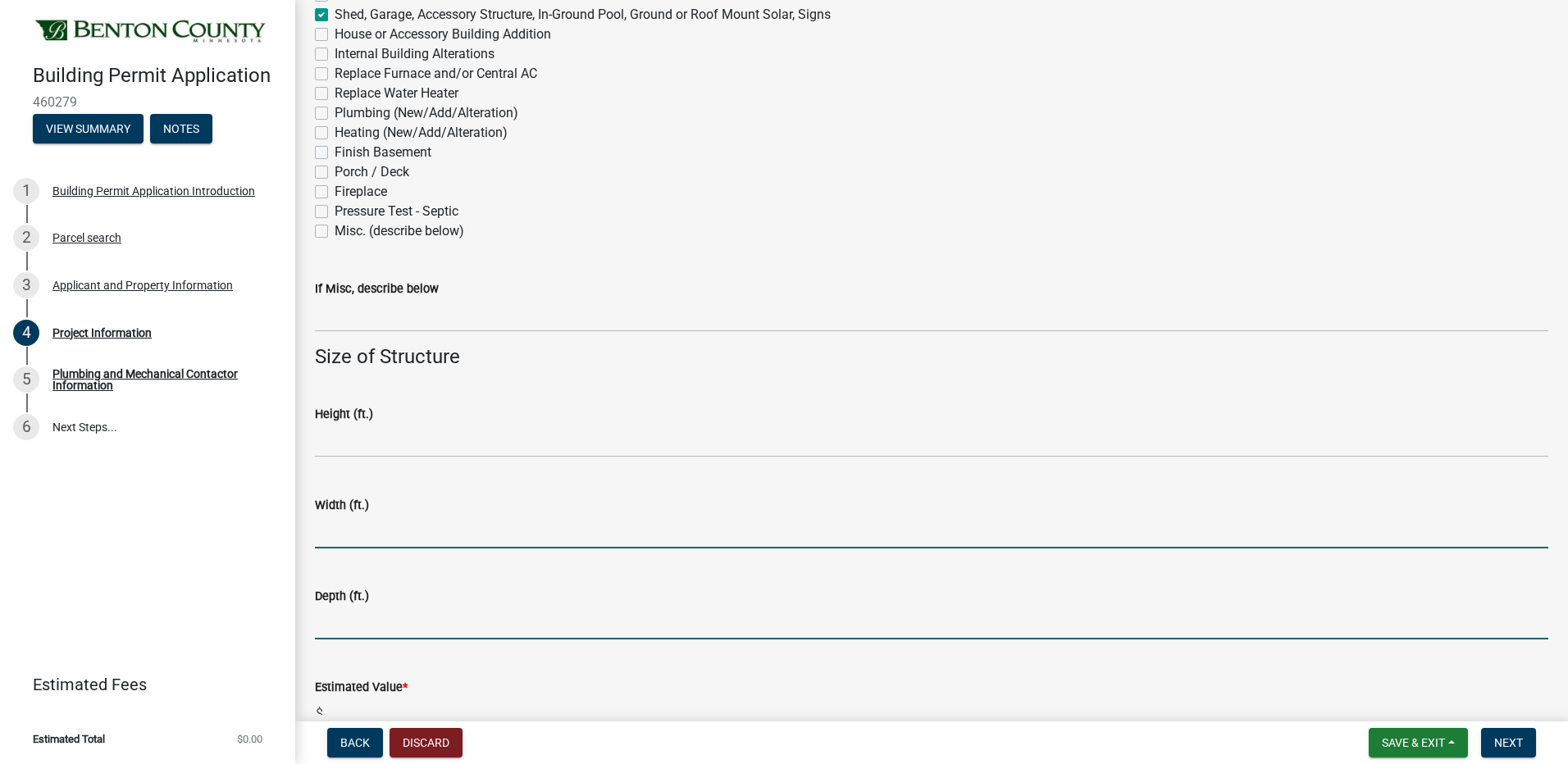 click 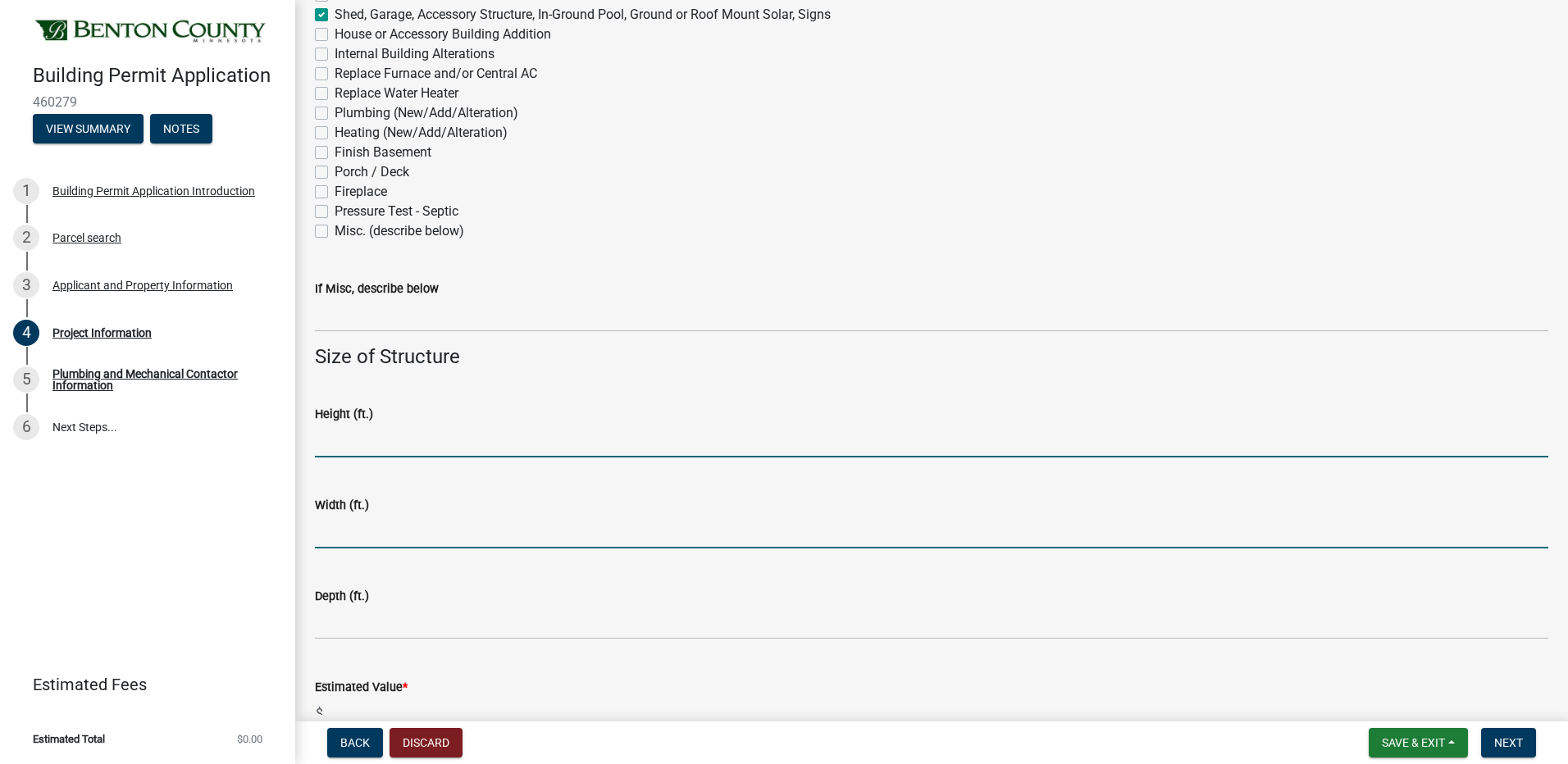 click 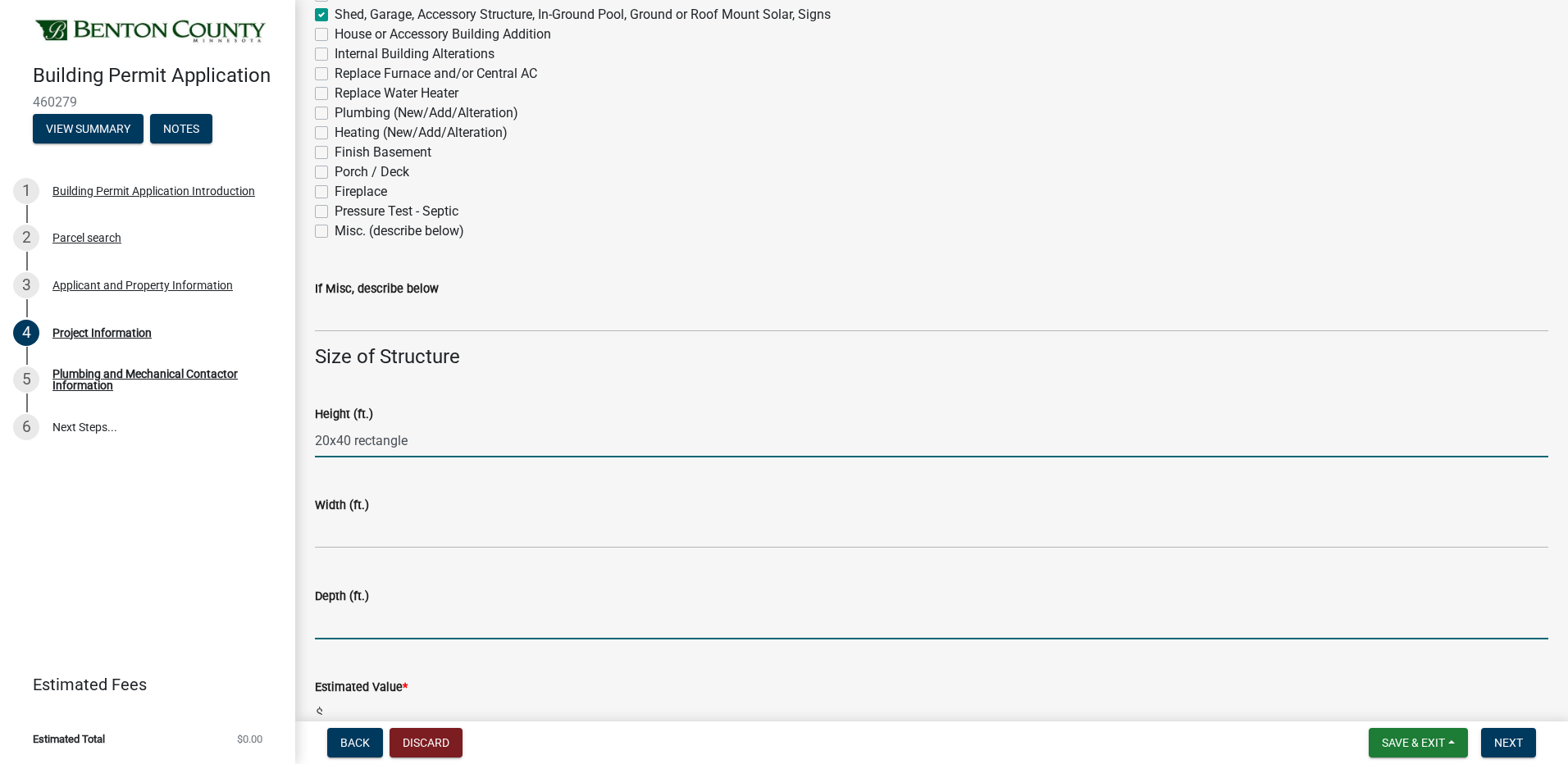 type on "2040" 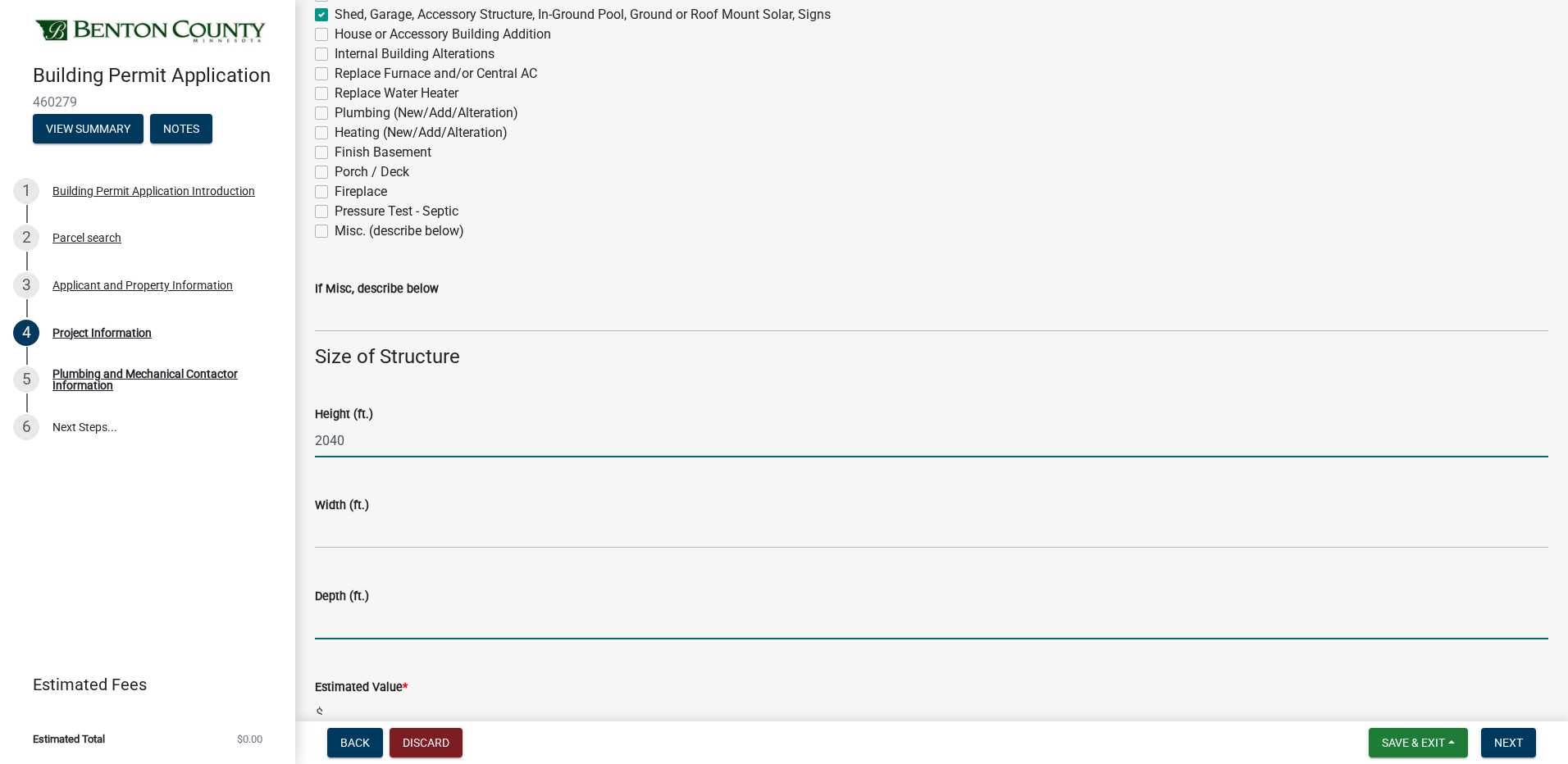 click 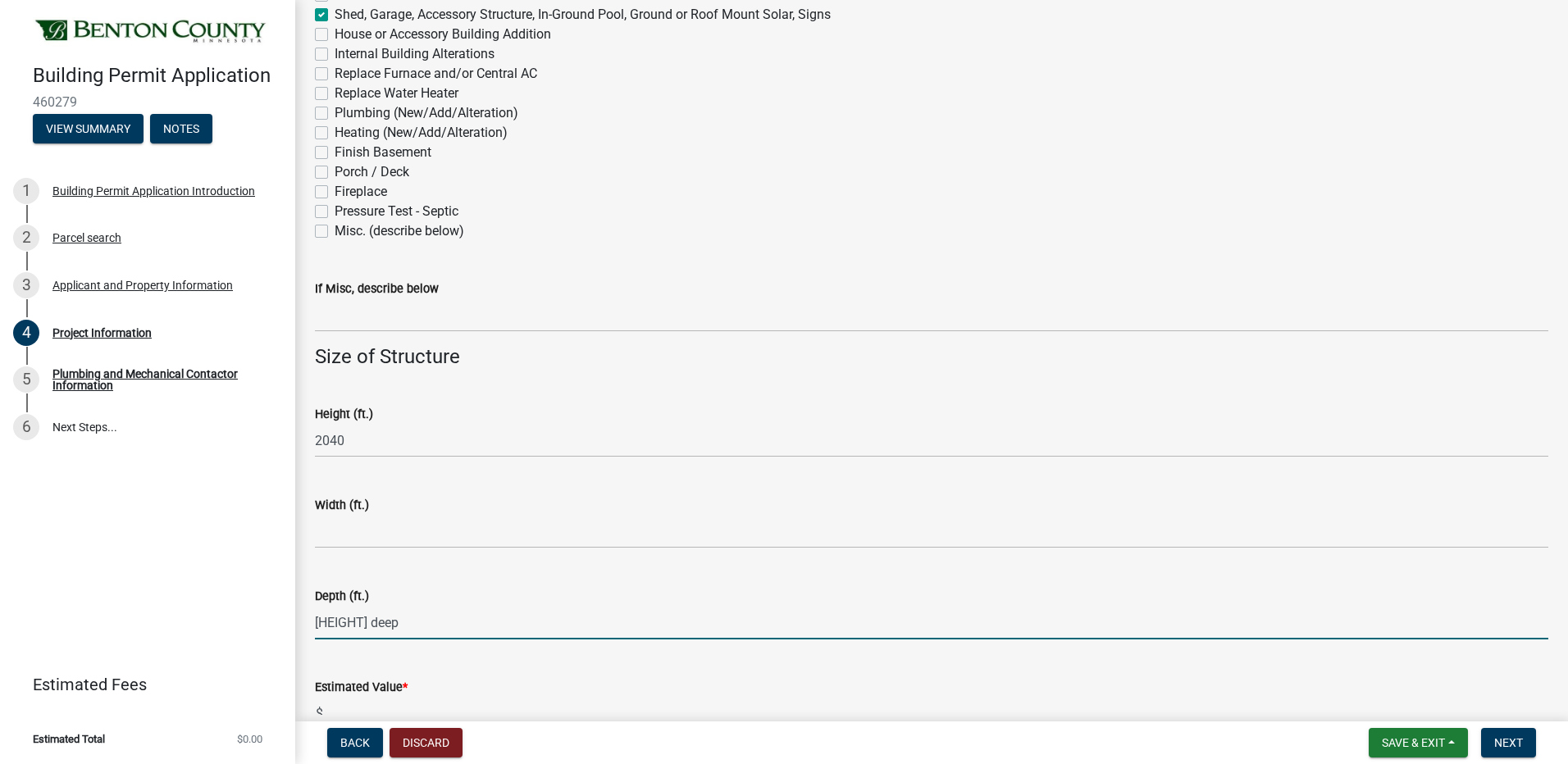 scroll, scrollTop: 902, scrollLeft: 0, axis: vertical 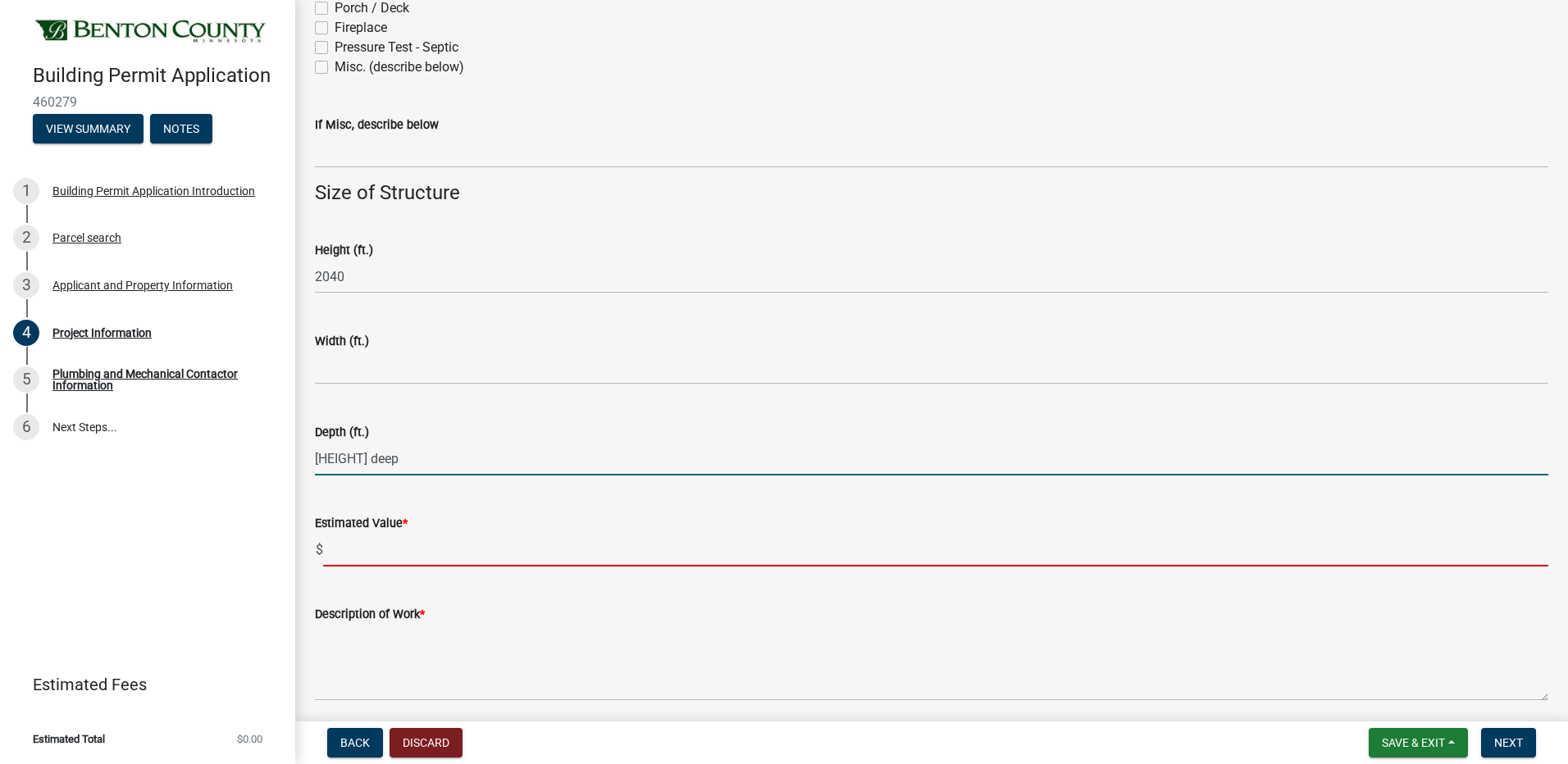 type on "7" 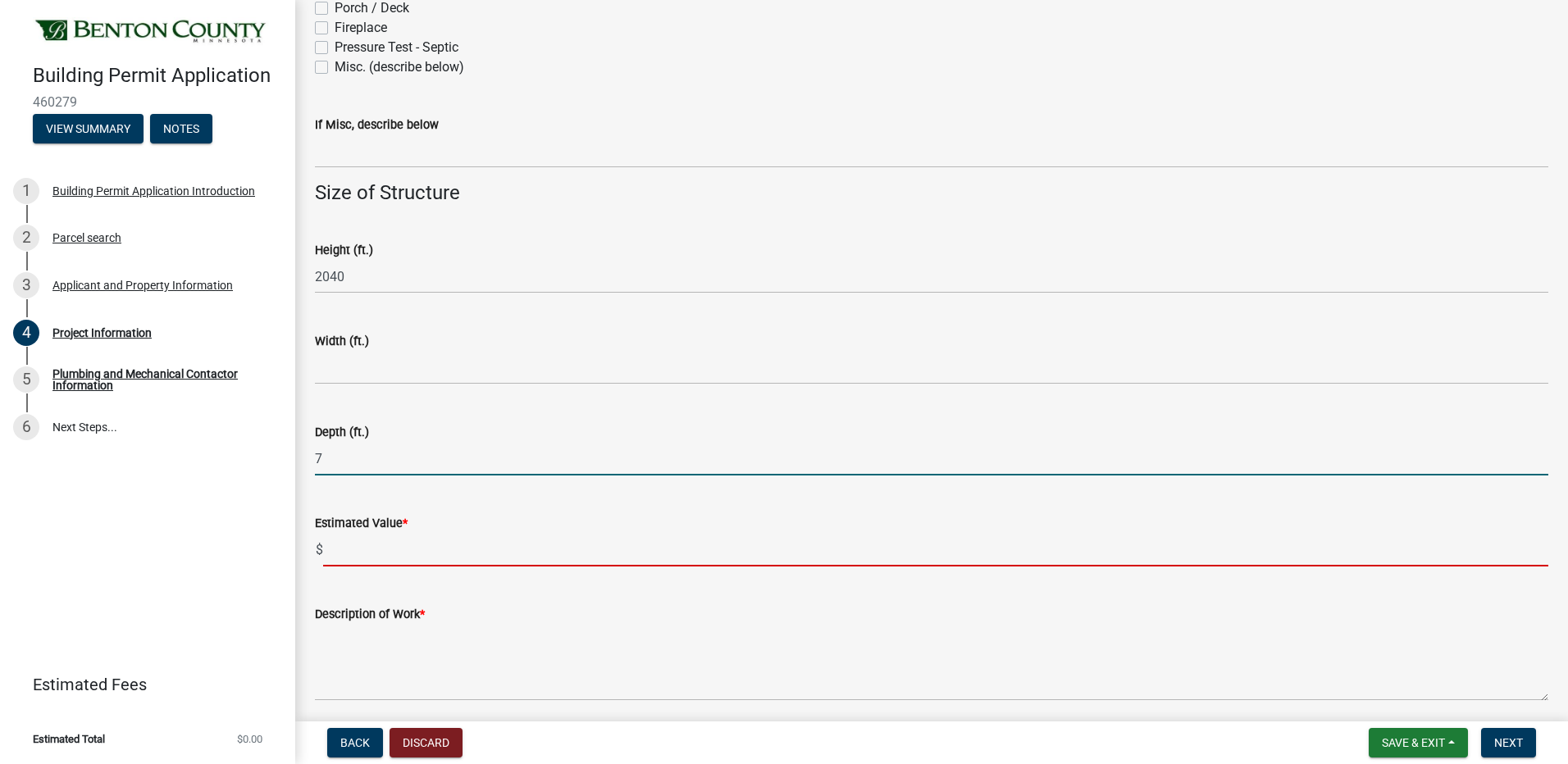 click 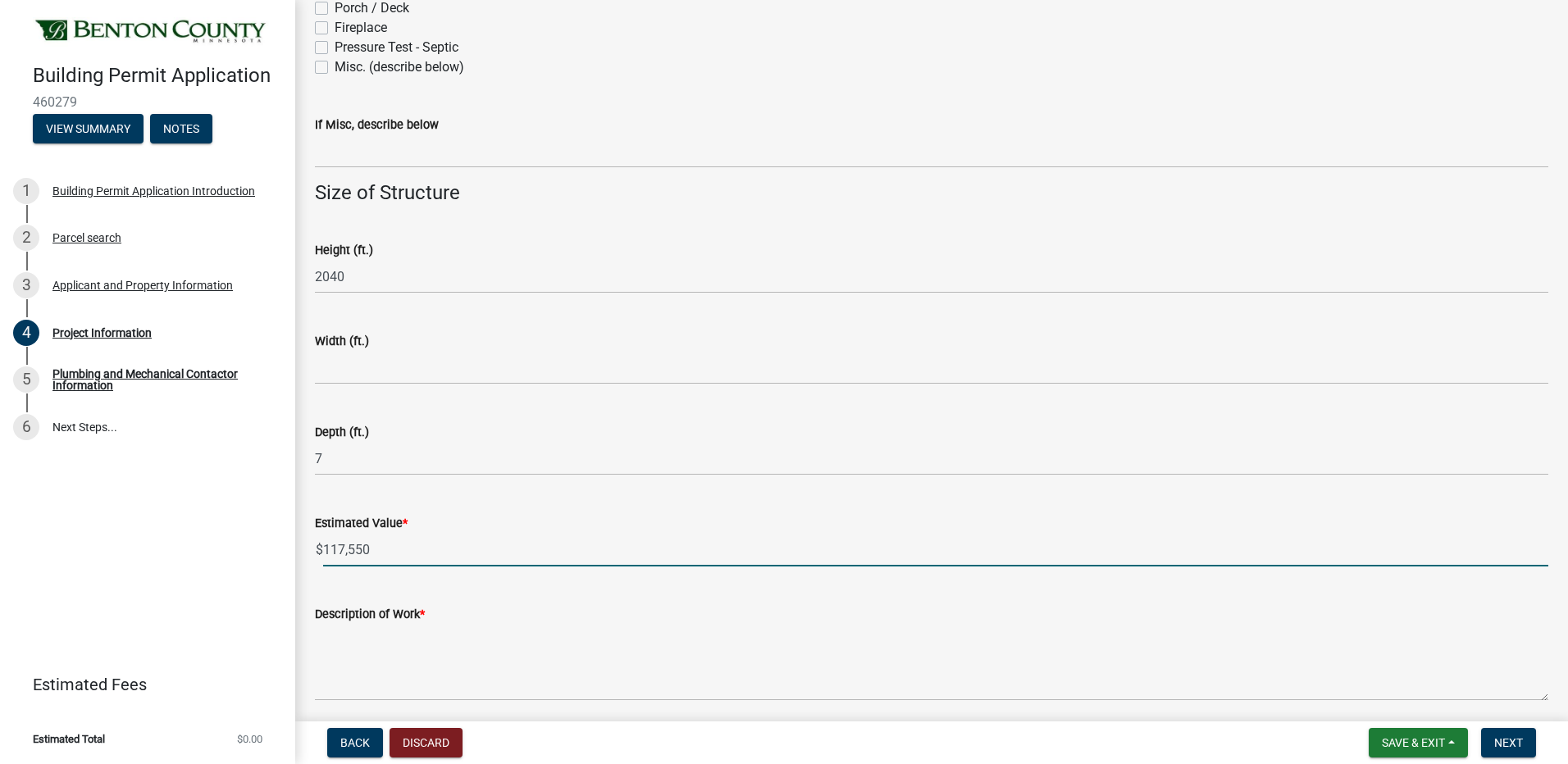type on "[NUMBER]" 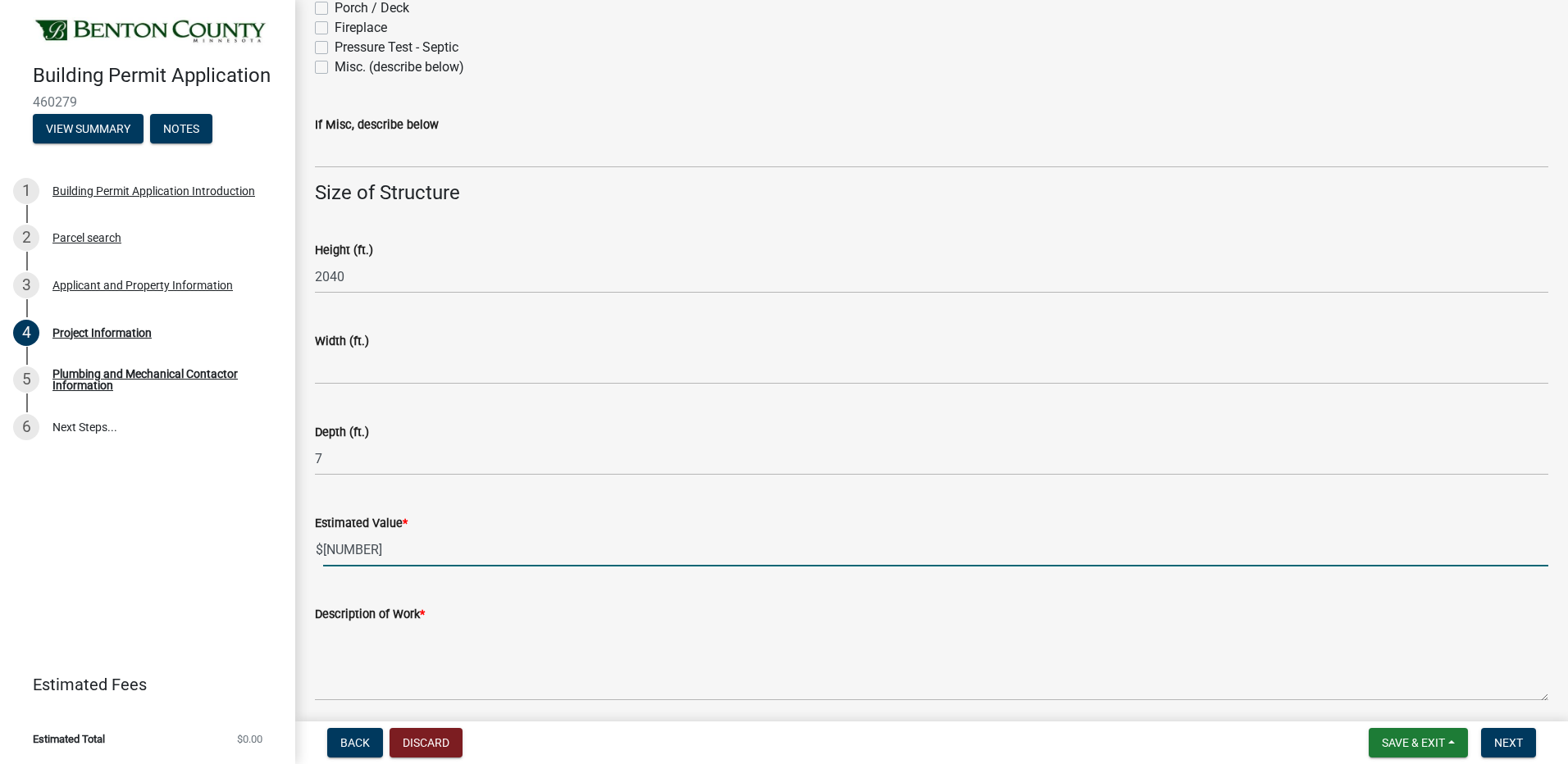 click on "Description of Work  *" 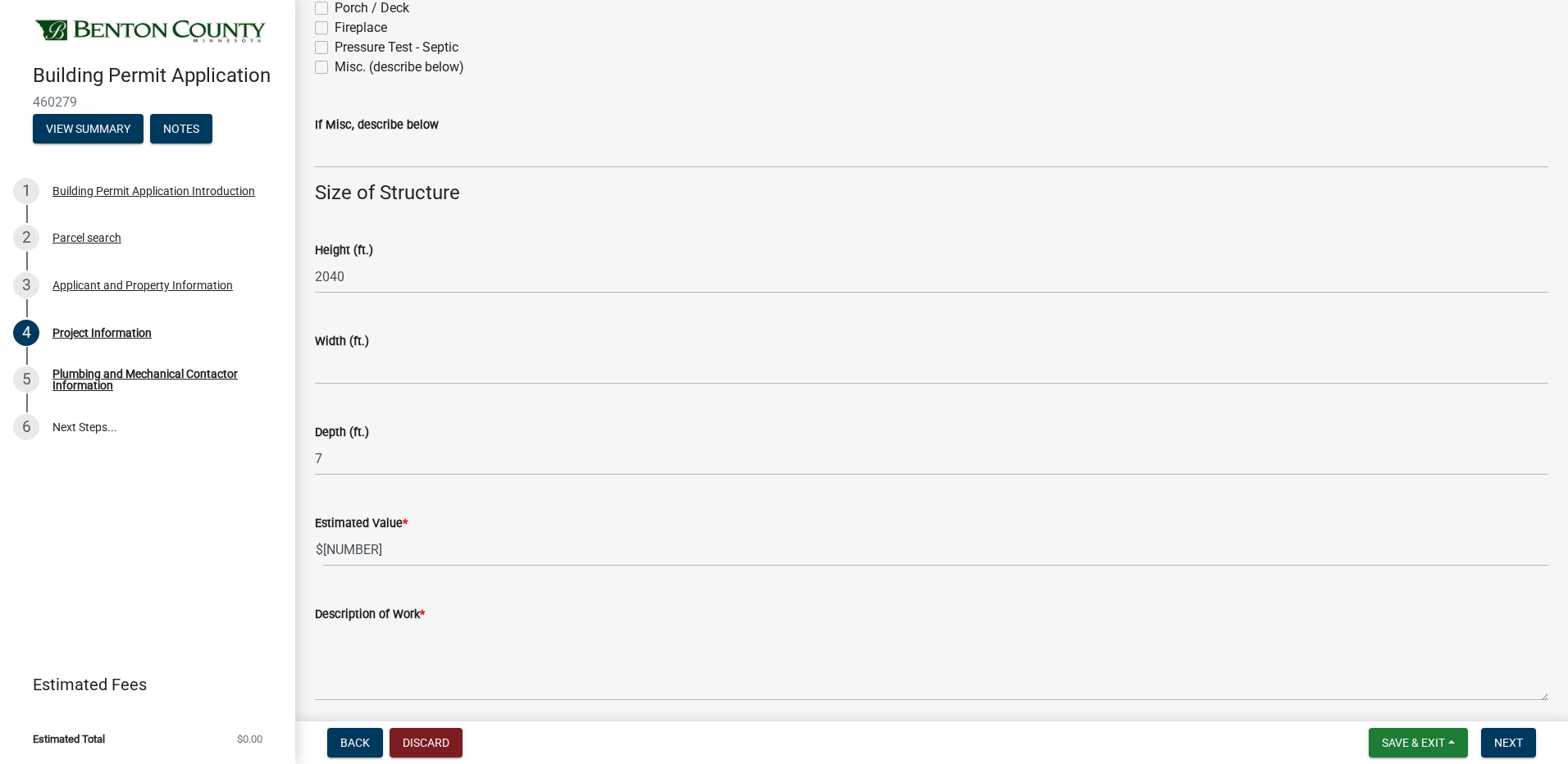 scroll, scrollTop: 965, scrollLeft: 0, axis: vertical 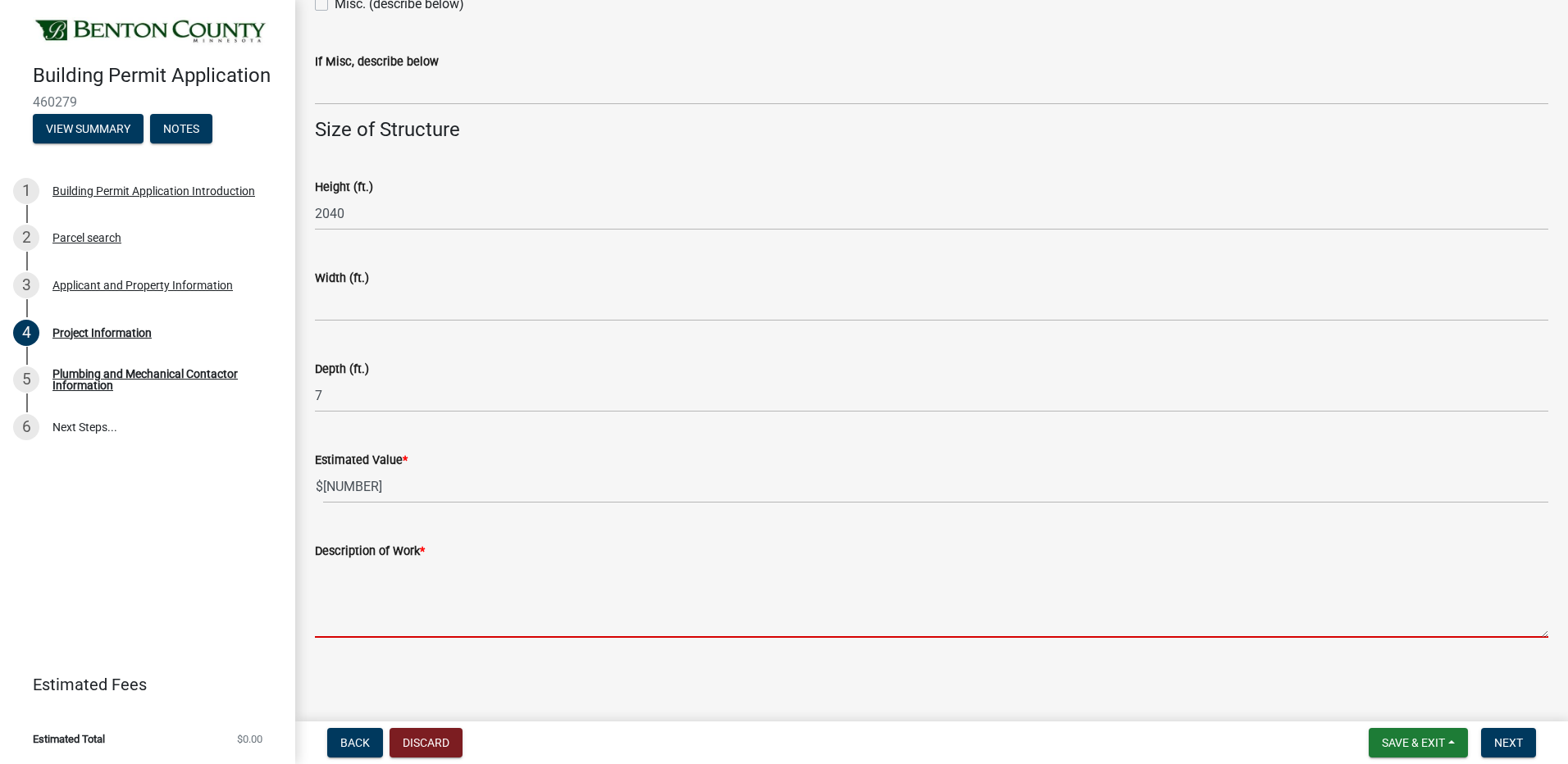 click on "Description of Work  *" at bounding box center (932, 599) 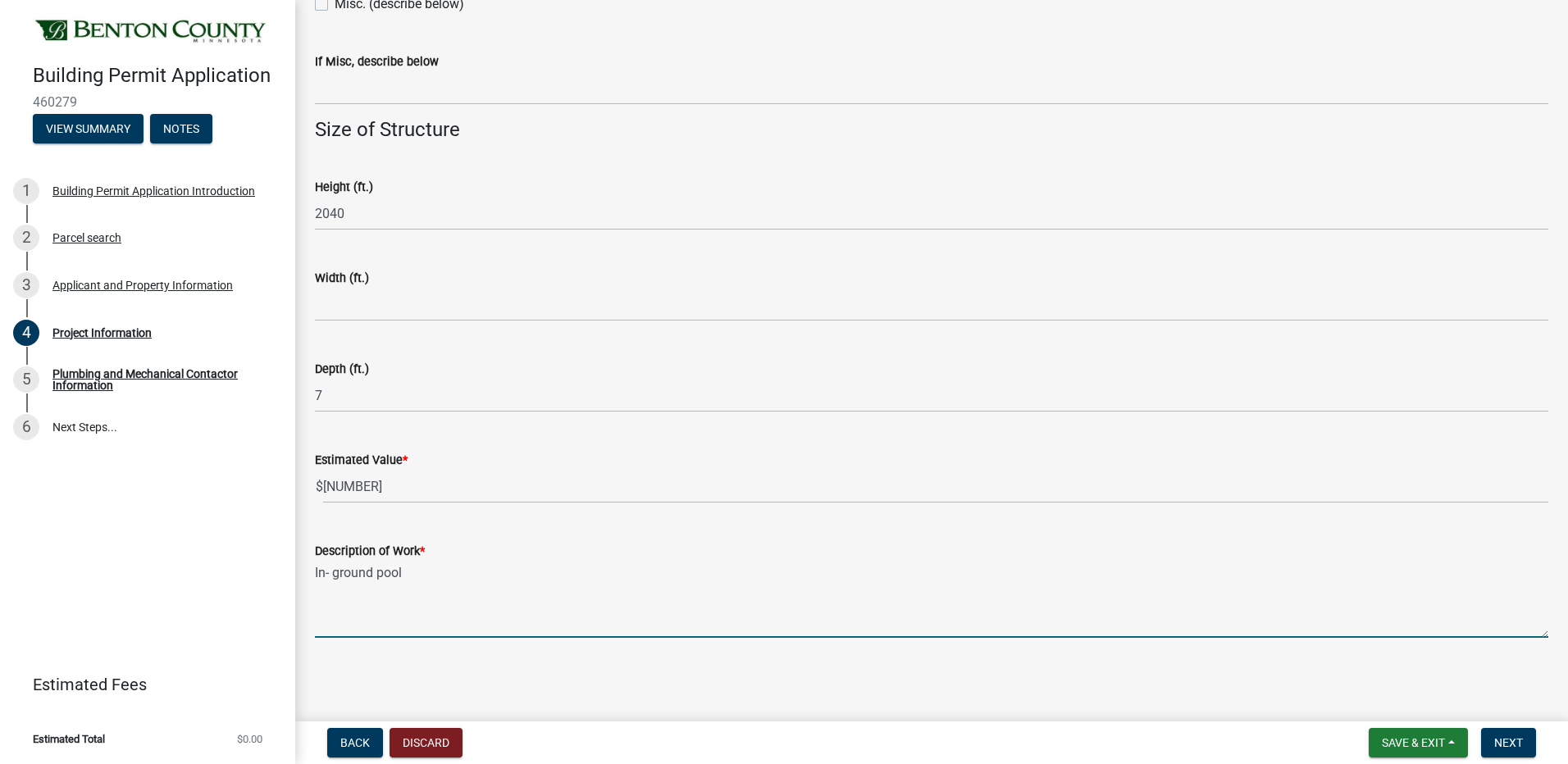 type on "In- ground pool" 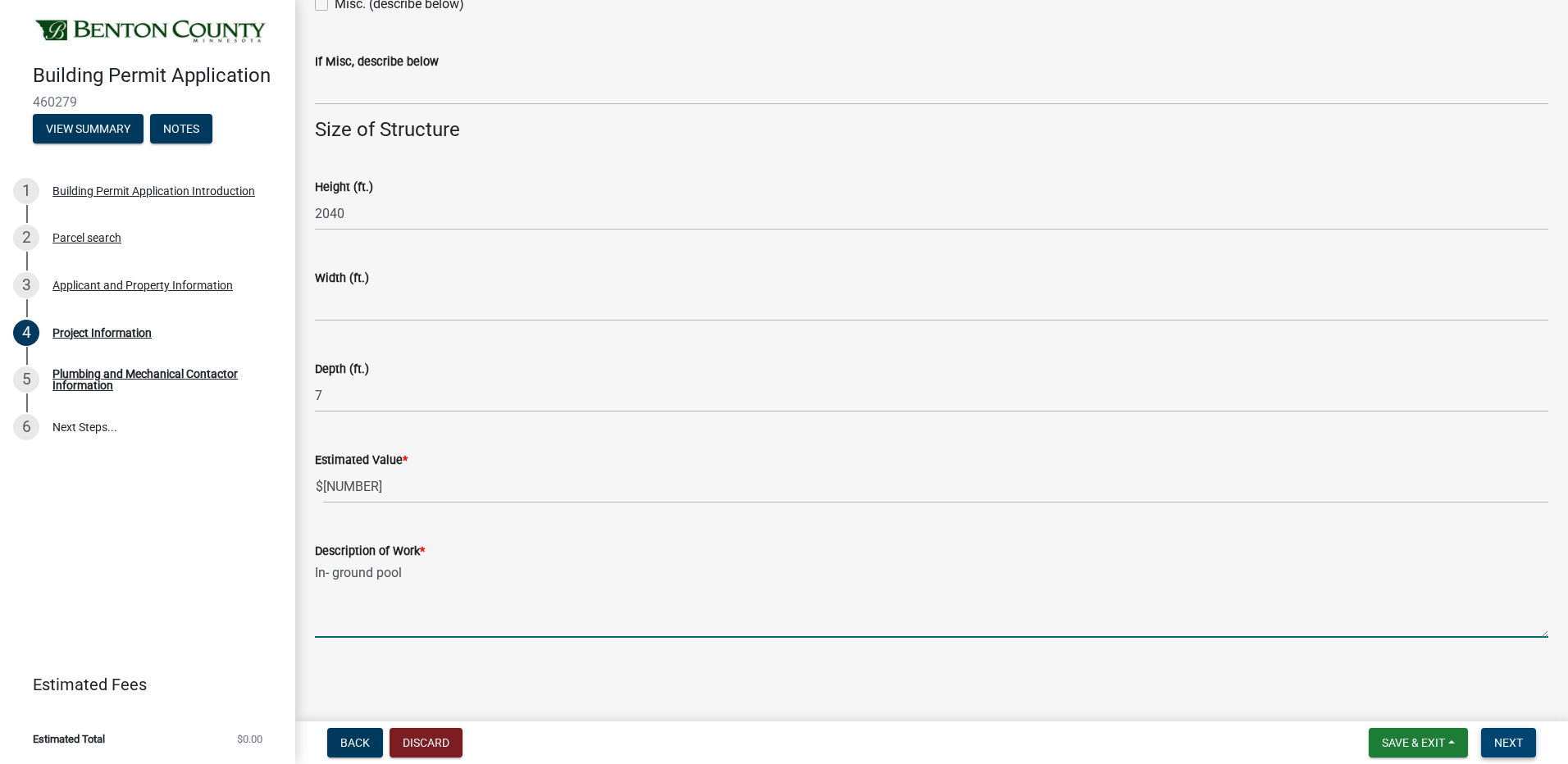 click on "Next" at bounding box center [1508, 743] 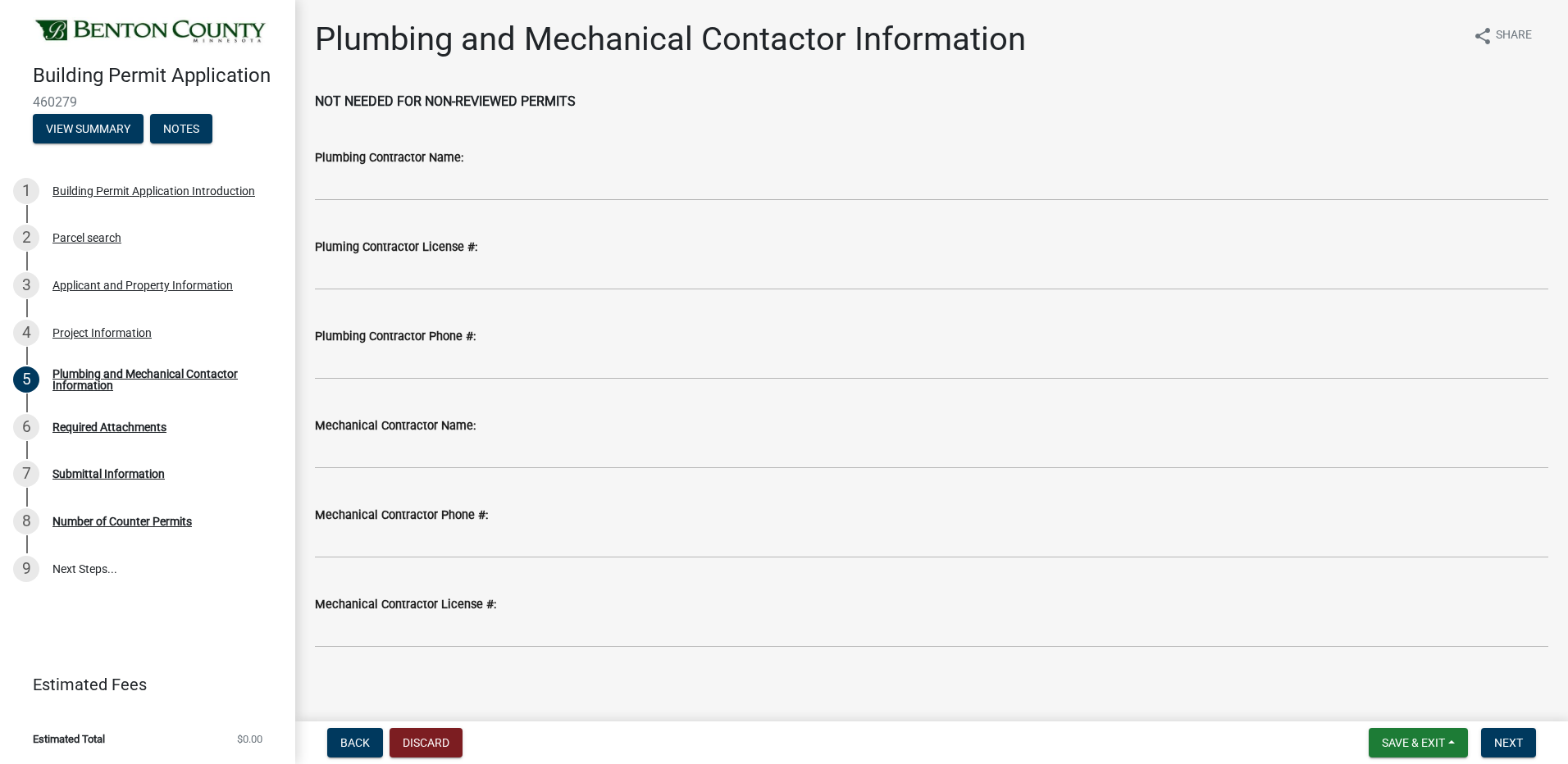 scroll, scrollTop: 10, scrollLeft: 0, axis: vertical 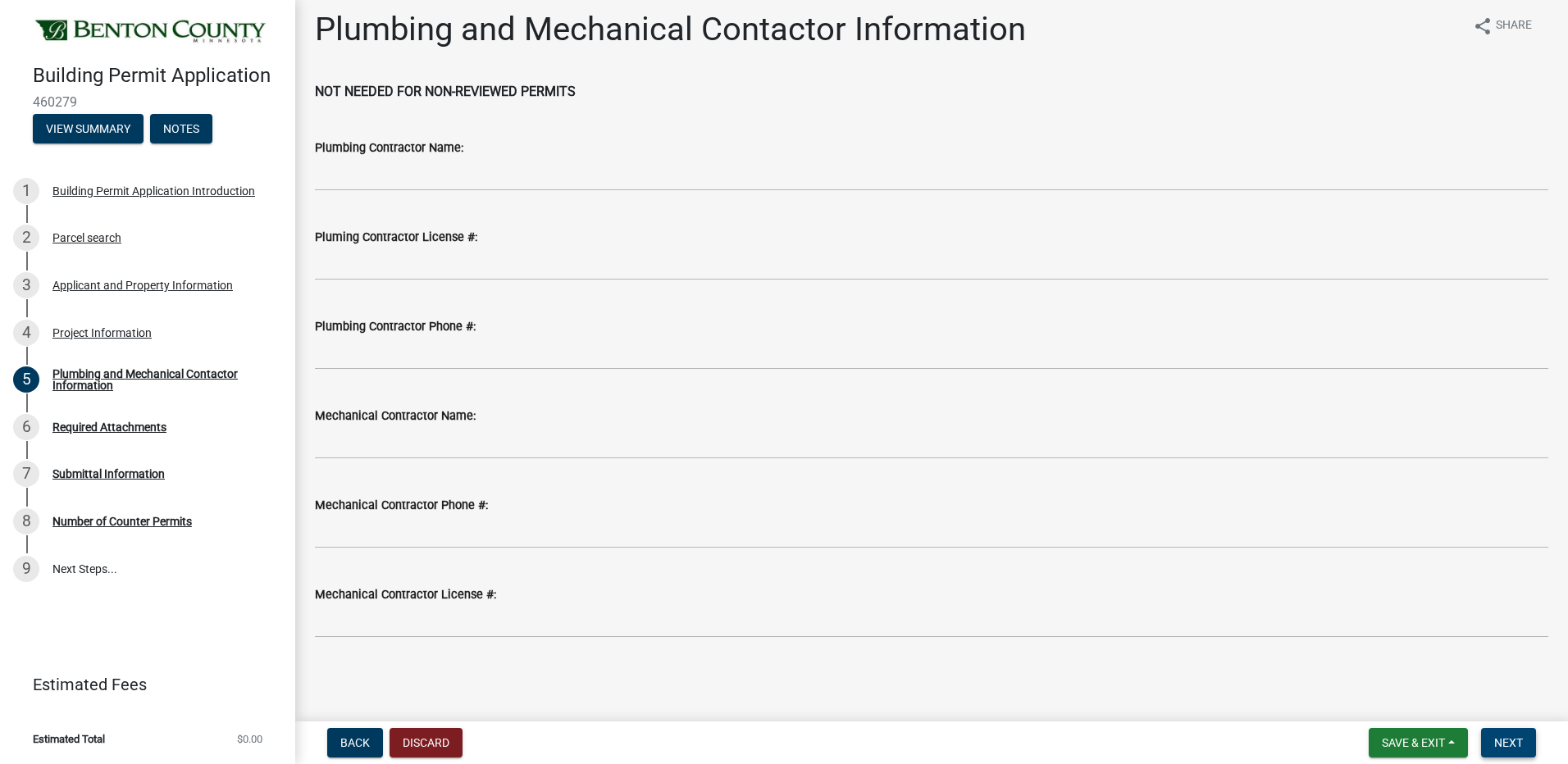 click on "Next" at bounding box center [1508, 743] 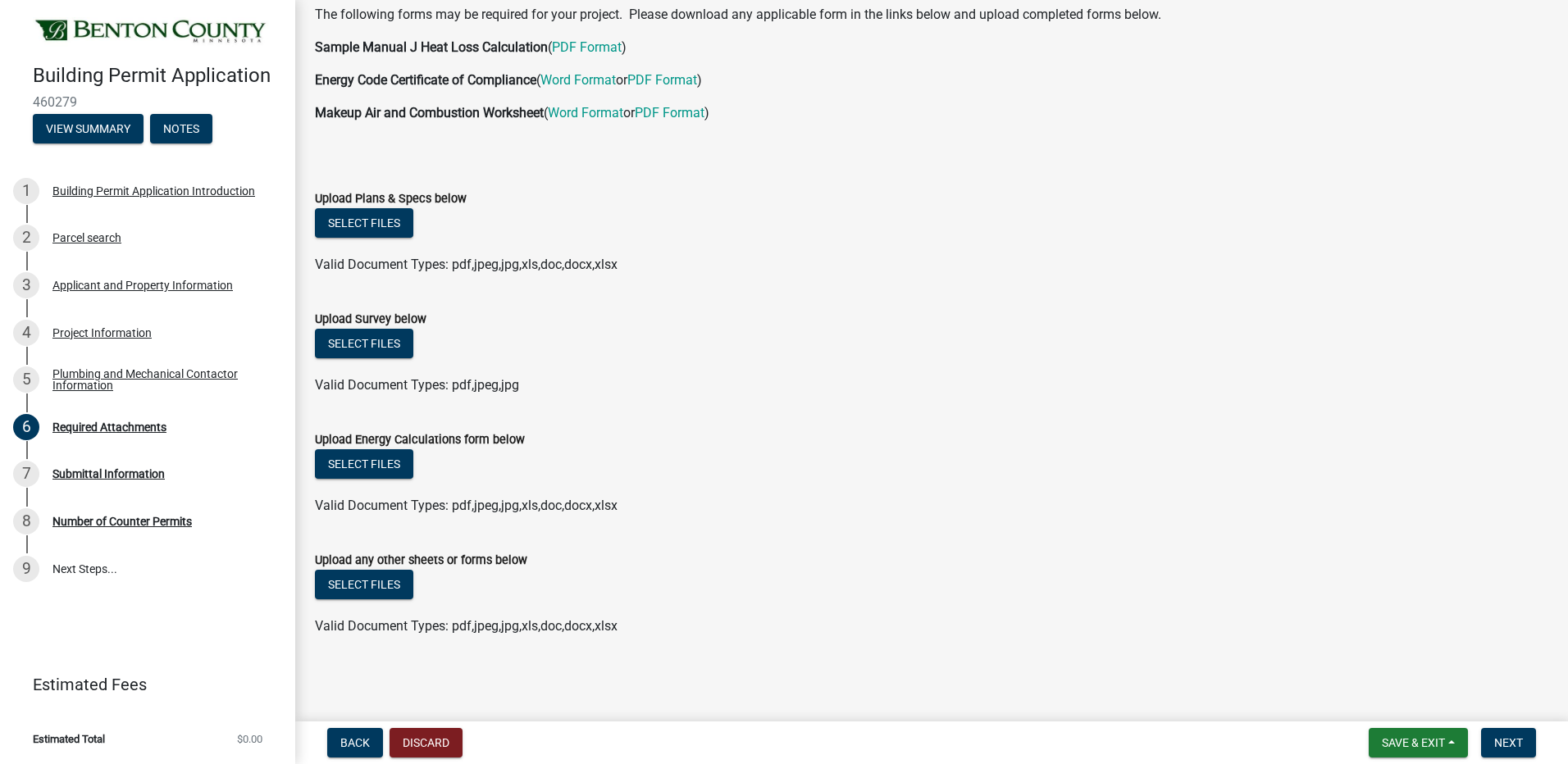 scroll, scrollTop: 5, scrollLeft: 0, axis: vertical 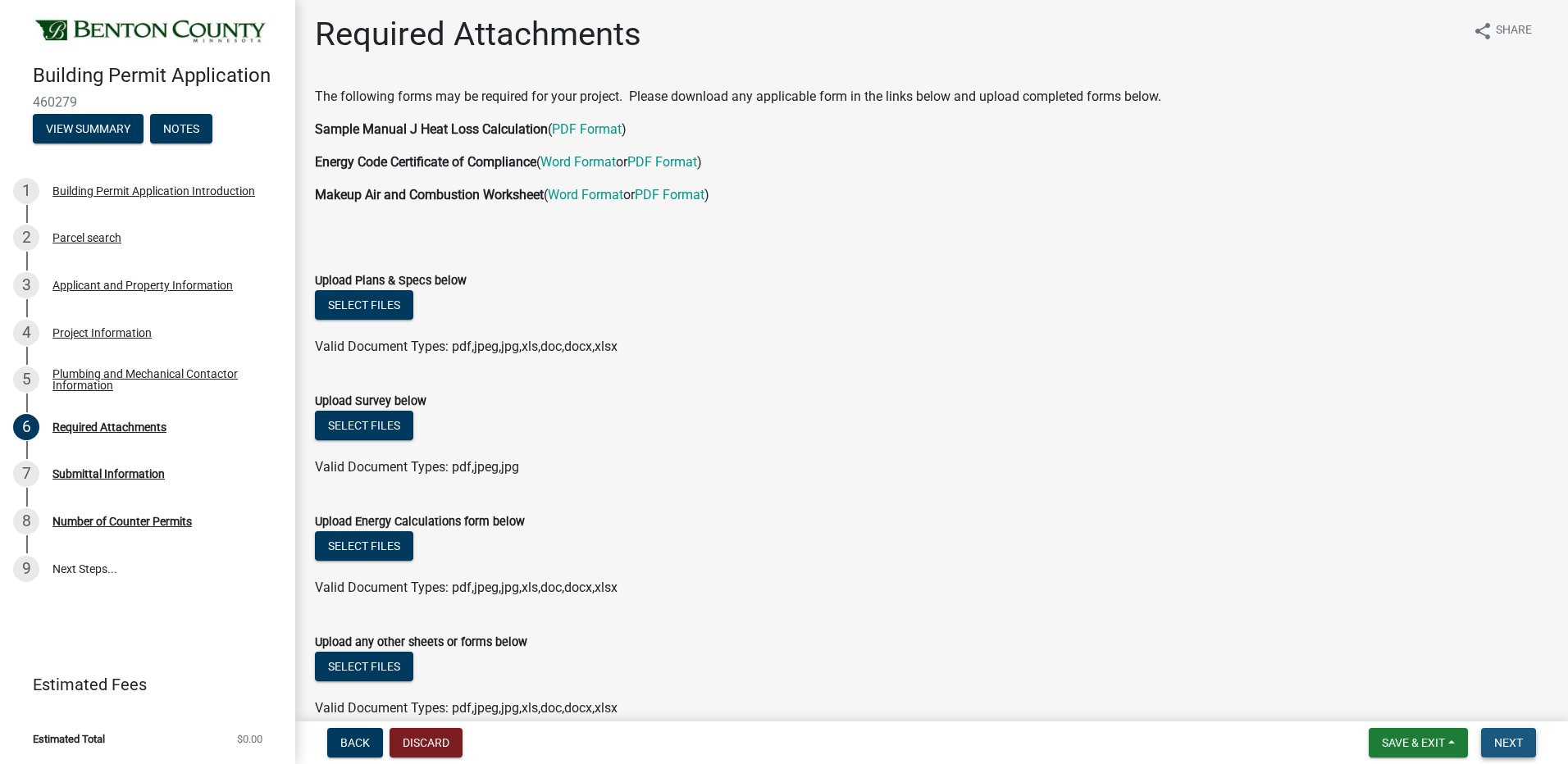 click on "Next" at bounding box center [1508, 743] 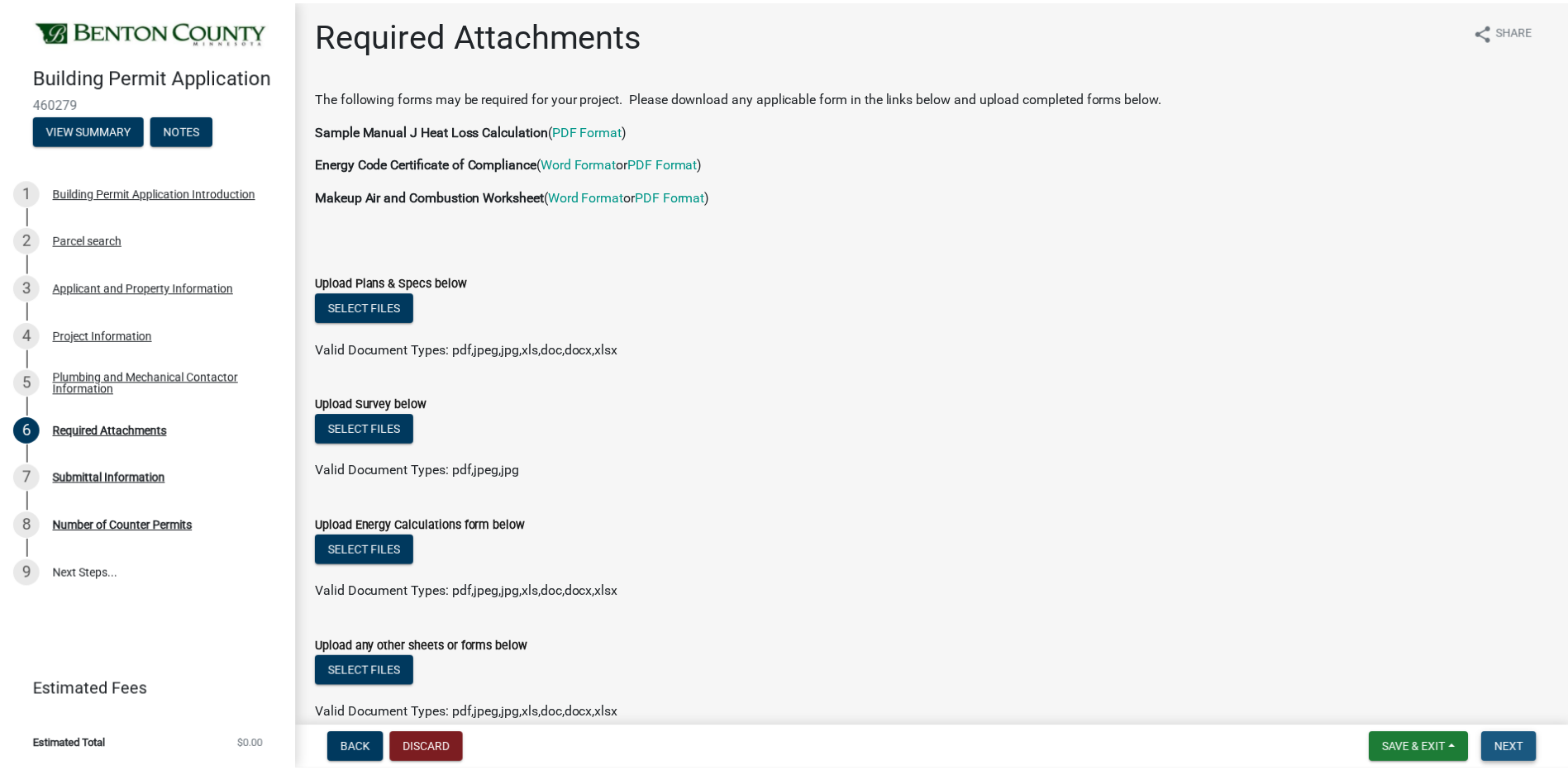 scroll, scrollTop: 0, scrollLeft: 0, axis: both 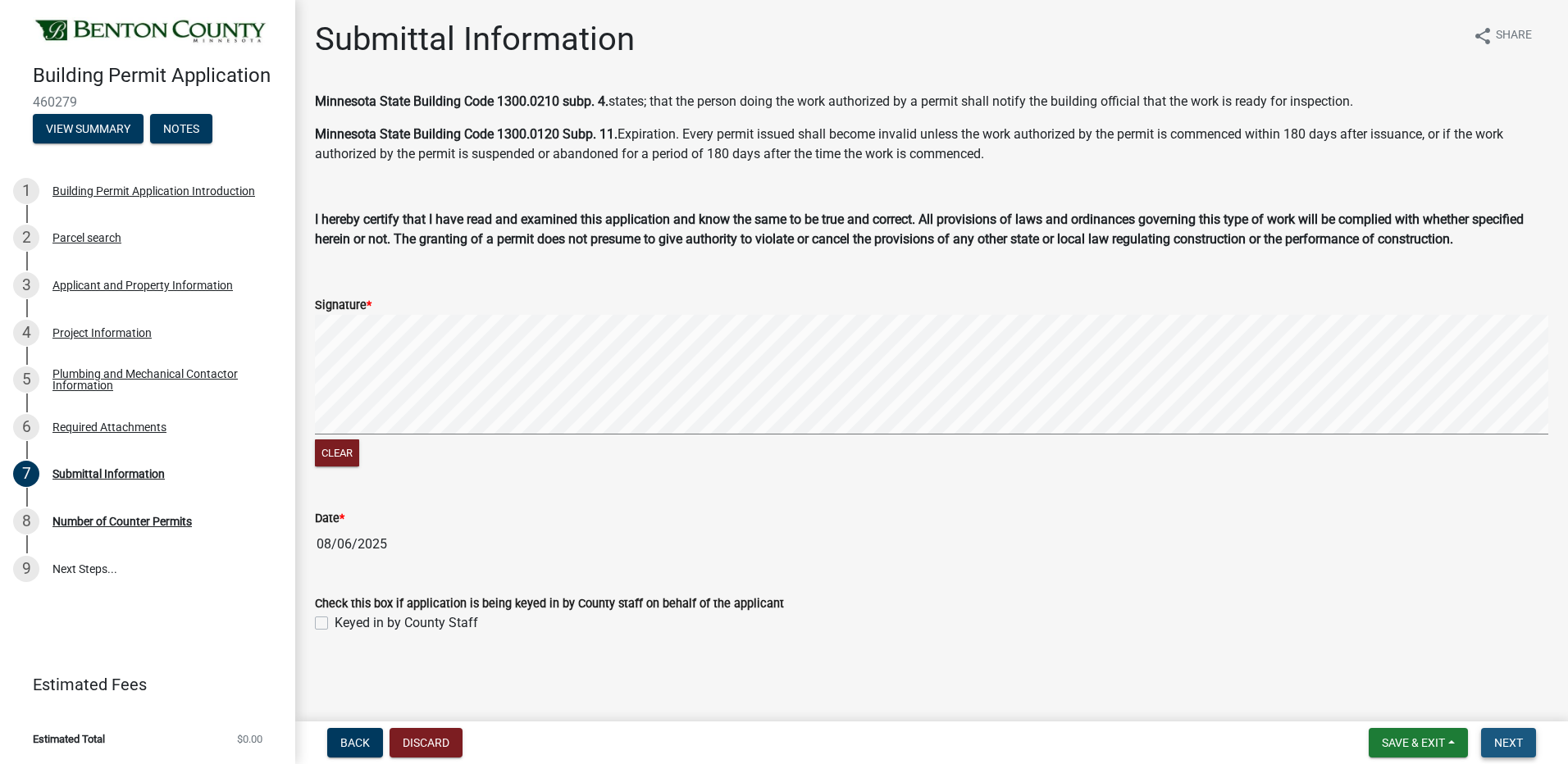 click on "Next" at bounding box center [1508, 743] 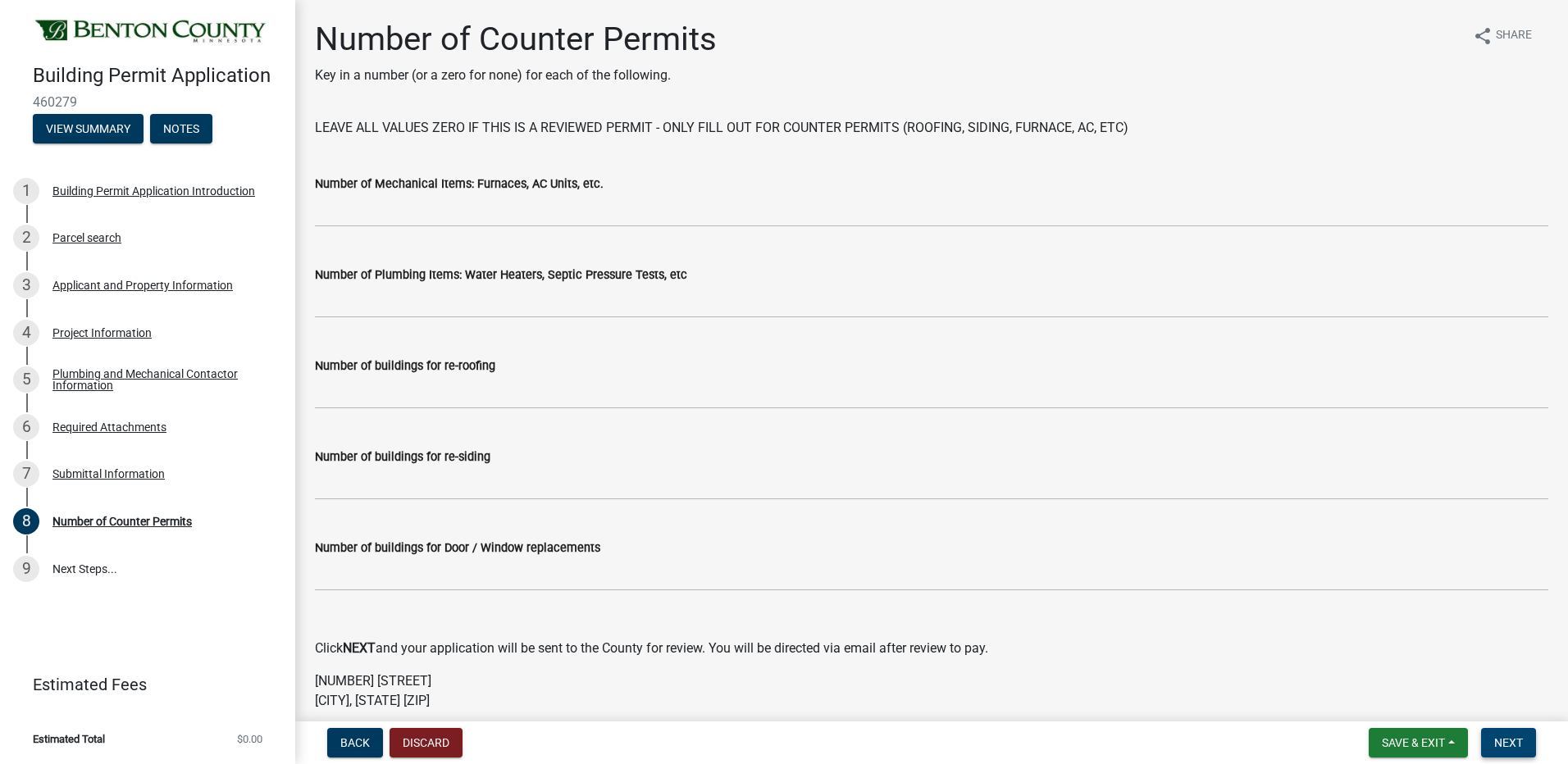 click on "Next" at bounding box center (1508, 743) 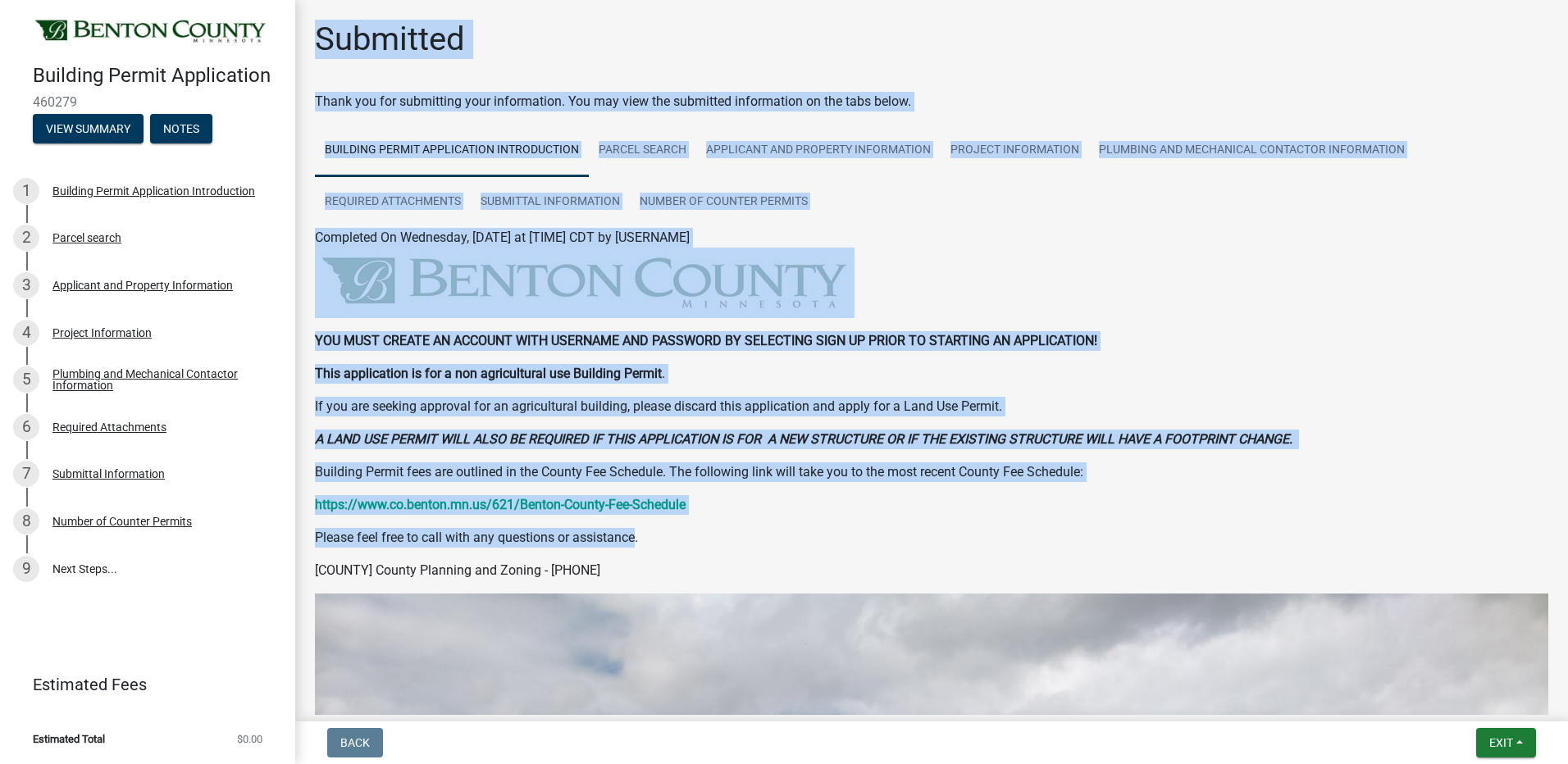 drag, startPoint x: 323, startPoint y: 34, endPoint x: 642, endPoint y: 539, distance: 597.31566 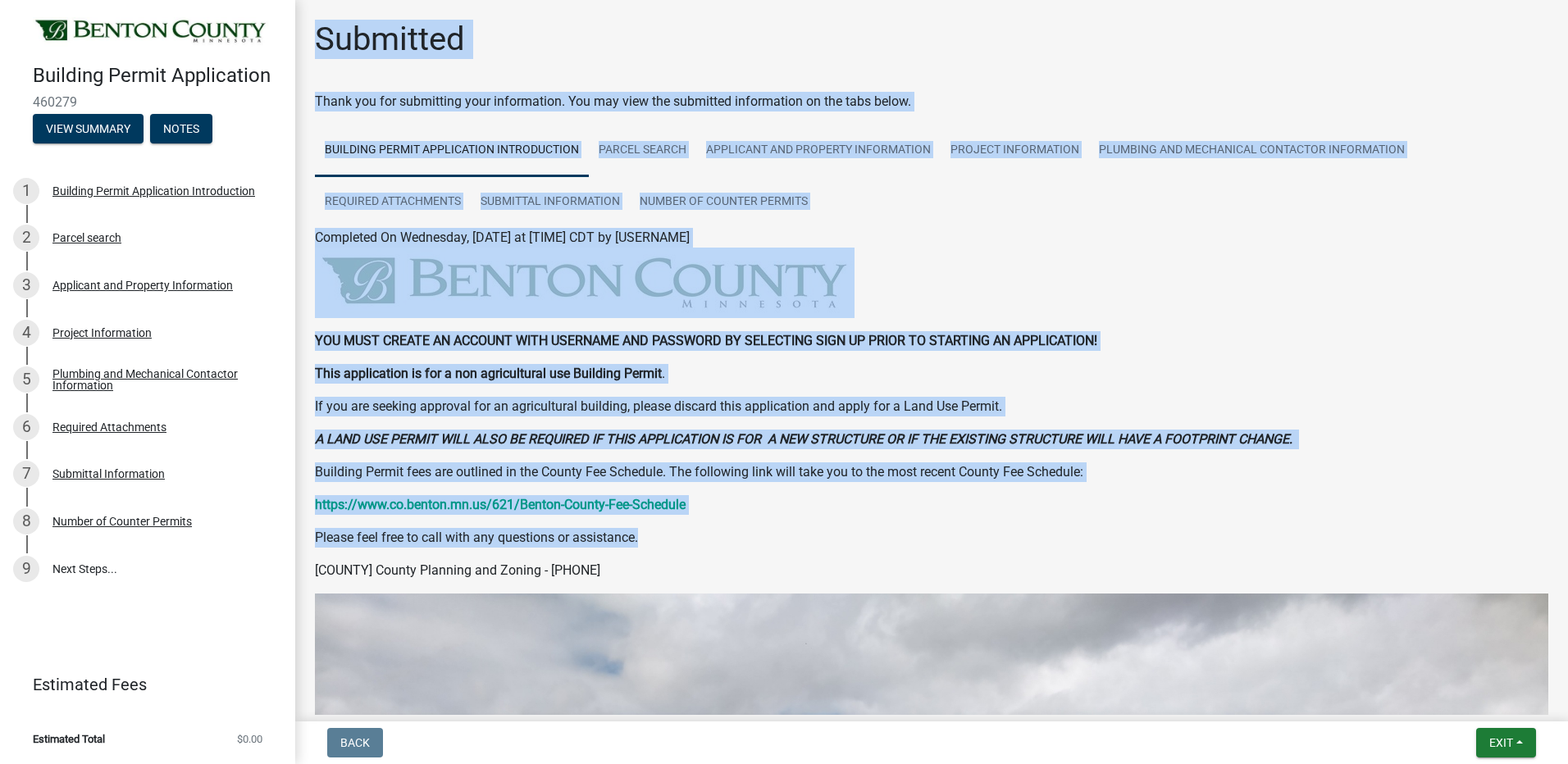 drag, startPoint x: 642, startPoint y: 539, endPoint x: 841, endPoint y: 535, distance: 199.0402 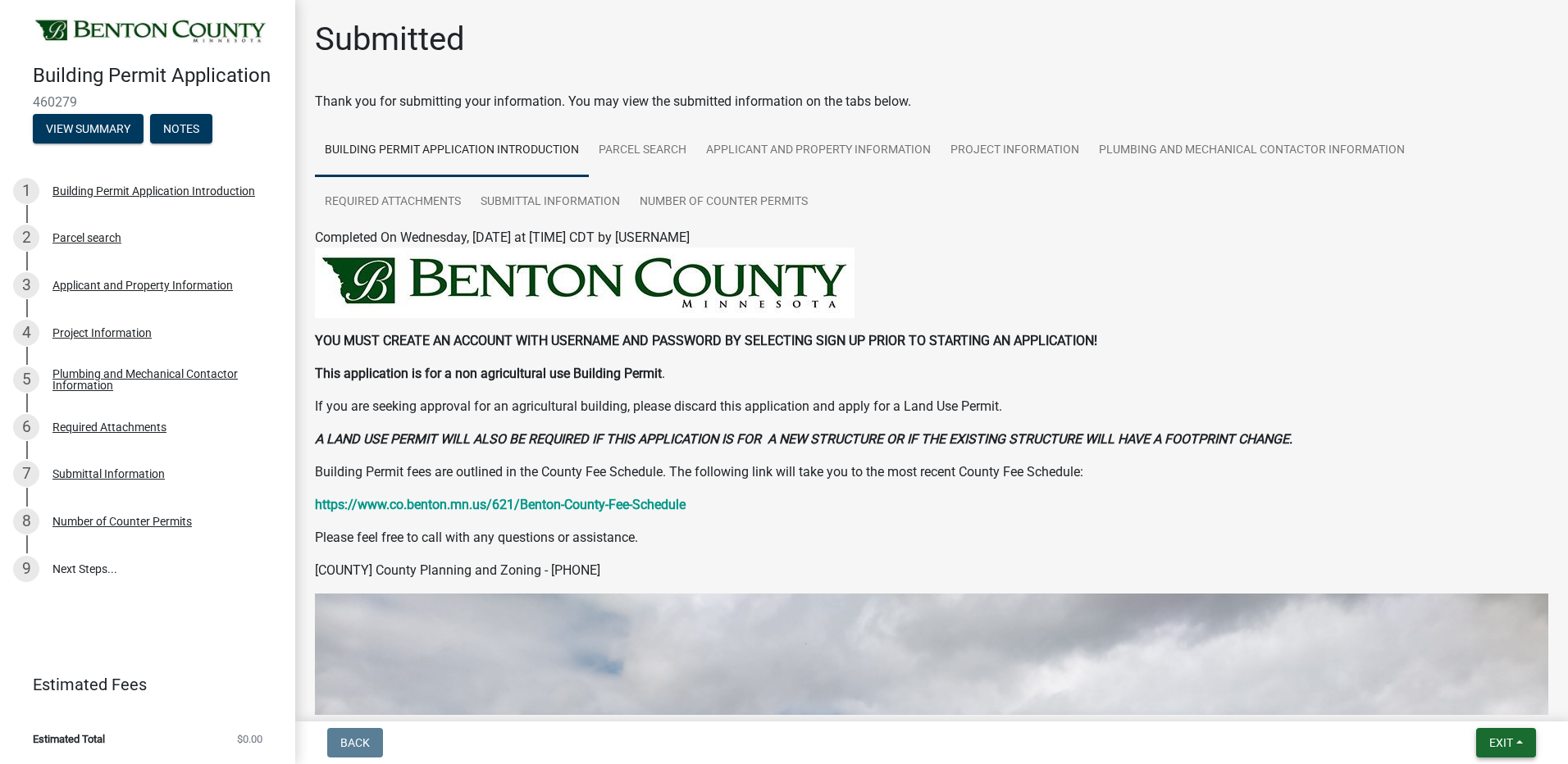 click on "Exit" at bounding box center (1501, 743) 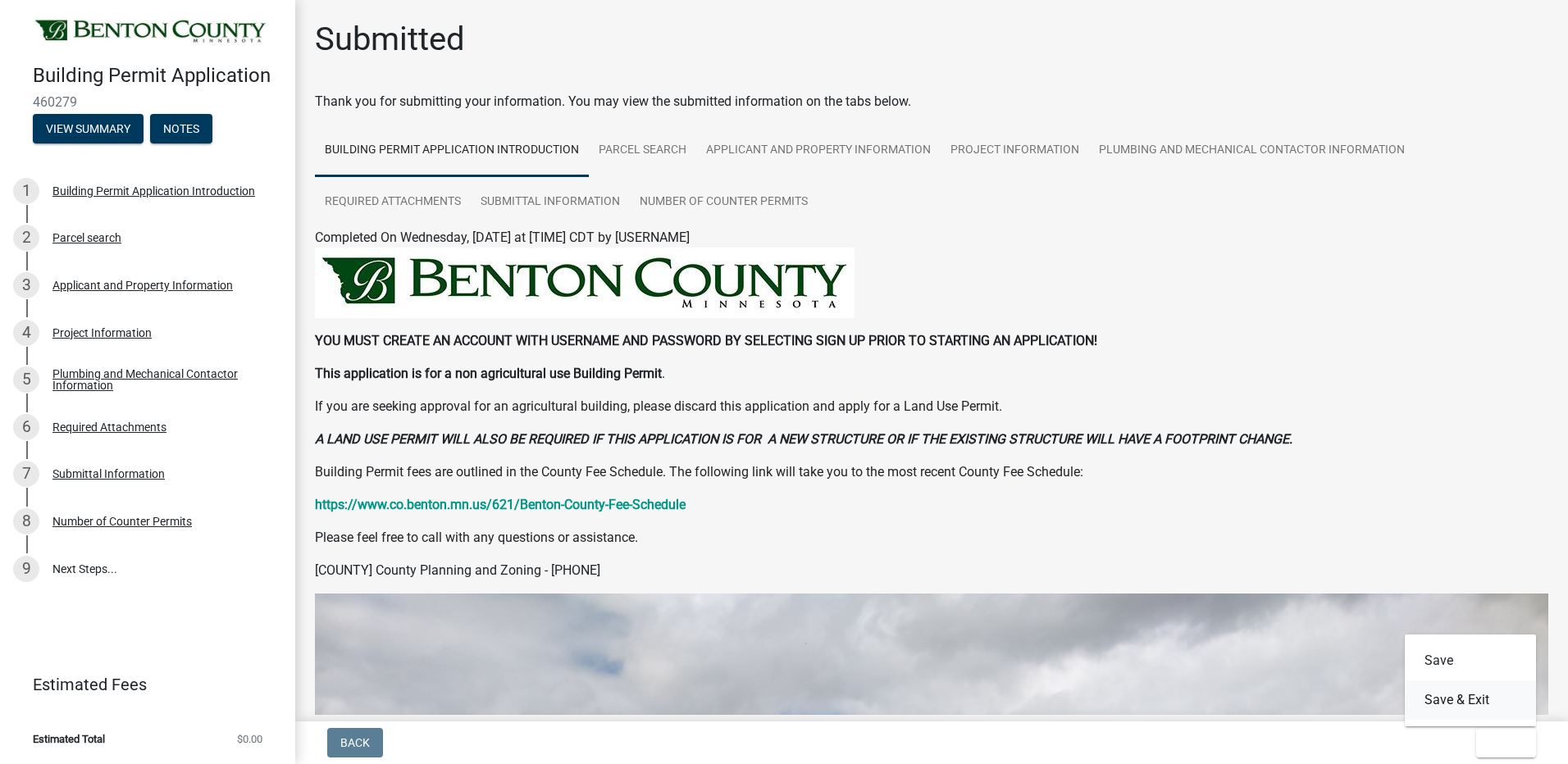 click on "Save & Exit" at bounding box center (1470, 700) 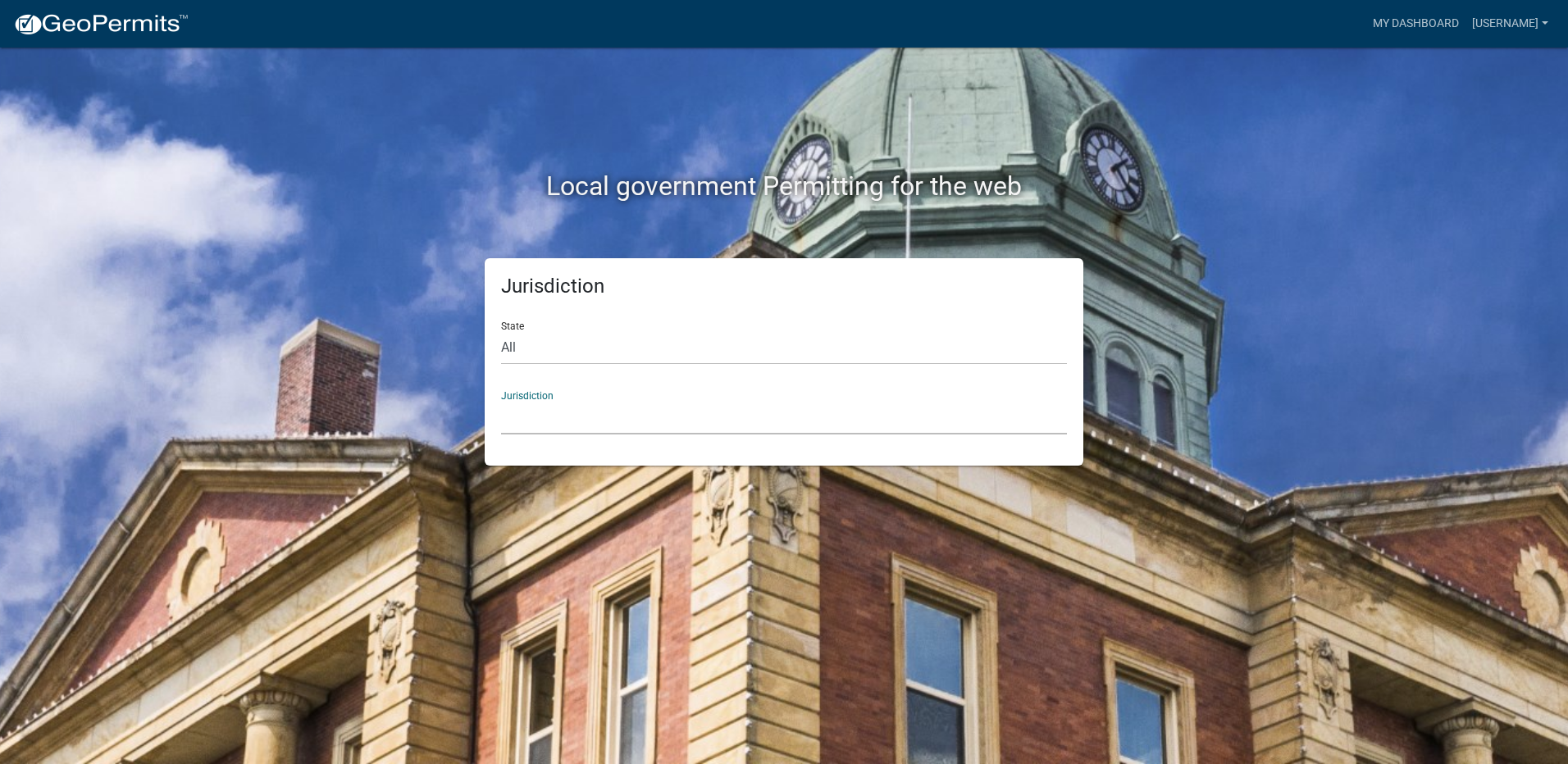 click on "Custer County, Colorado   City of Bainbridge, Georgia   Cook County, Georgia   Crawford County, Georgia   Gilmer County, Georgia   Haralson County, Georgia   Jasper County, Georgia   Madison County, Georgia   Putnam County, Georgia   Talbot County, Georgia   Troup County, Georgia   City of Charlestown, Indiana   City of Jeffersonville, Indiana   City of Logansport, Indiana   Decatur County, Indiana   Grant County, Indiana   Howard County, Indiana   Huntington County, Indiana   Jasper County, Indiana   Kosciusko County, Indiana   La Porte County, Indiana   Miami County, Indiana   Montgomery County, Indiana   Morgan County, Indiana   Newton County, Indiana   Porter County, Indiana   River Ridge Development Authority, Indiana   Tippecanoe County, Indiana   Vigo County, Indiana   Wells County, Indiana   Whitley County, Indiana   Boone County, Iowa   Butler County, Iowa   Cerro Gordo County, Iowa   City of Harlan, Iowa   City of Indianola, Iowa   City of Newton, Iowa   Clayton County, Iowa   Grundy County, Iowa" 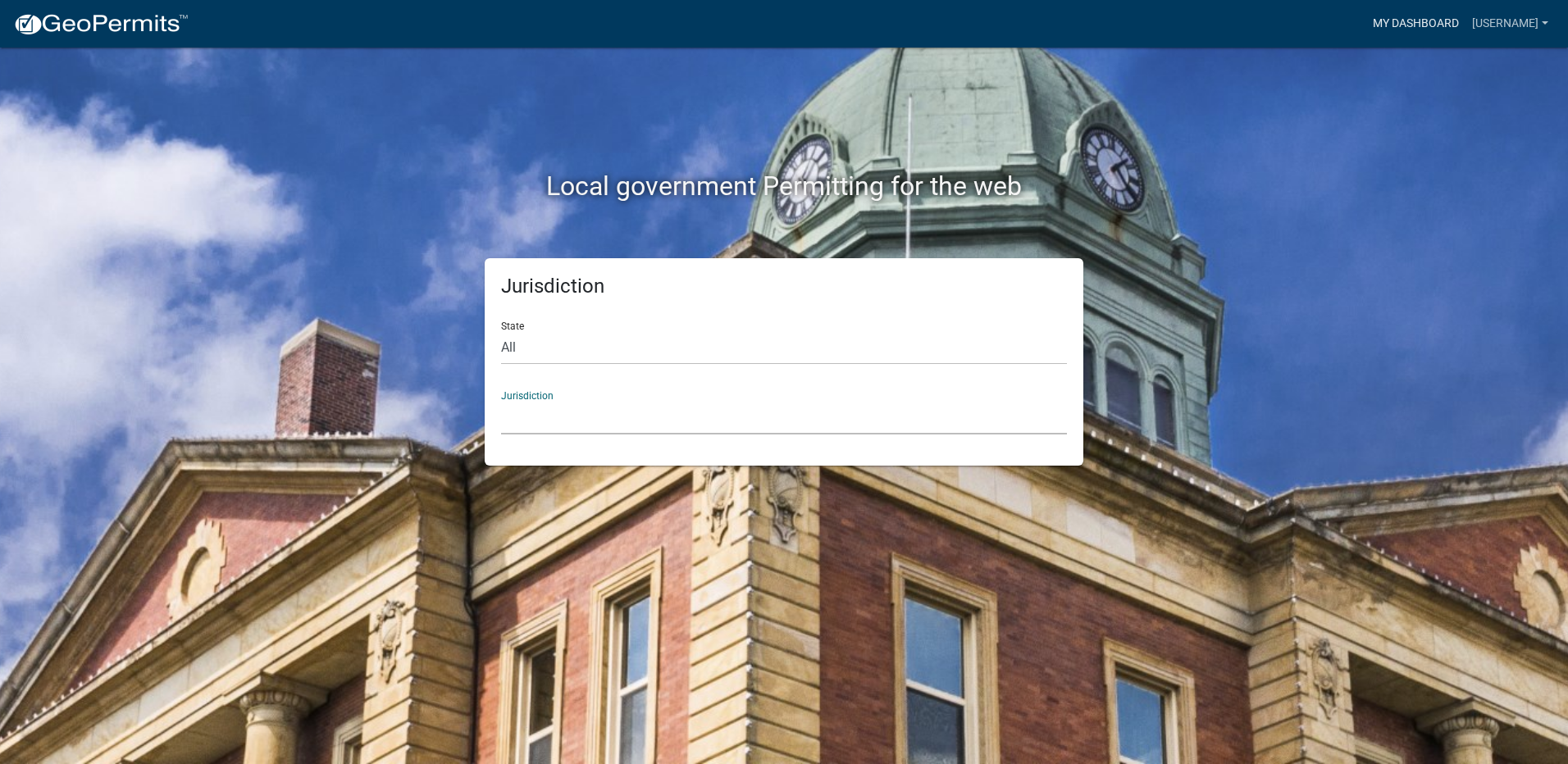 click on "My Dashboard" at bounding box center [1415, 24] 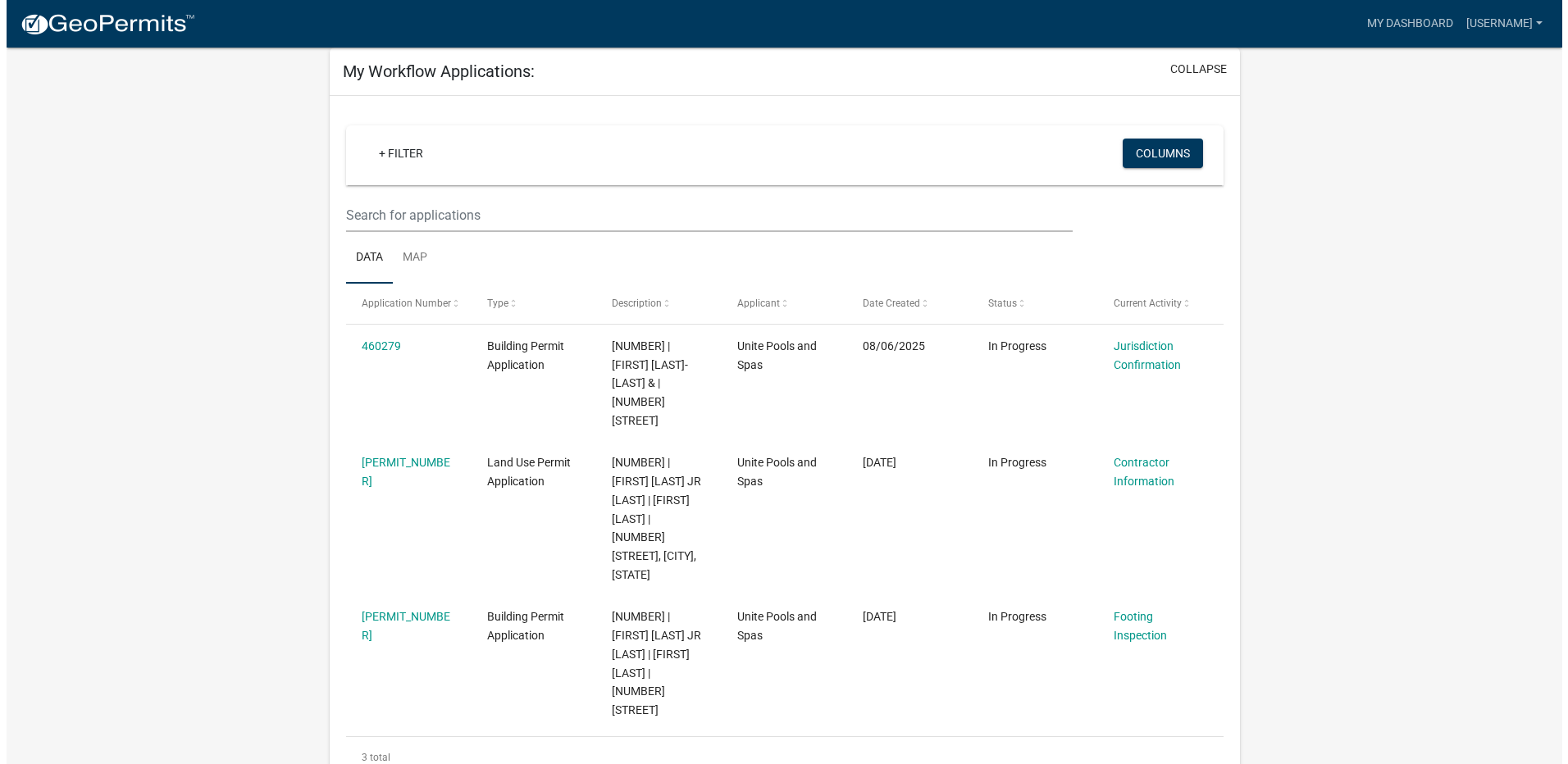 scroll, scrollTop: 0, scrollLeft: 0, axis: both 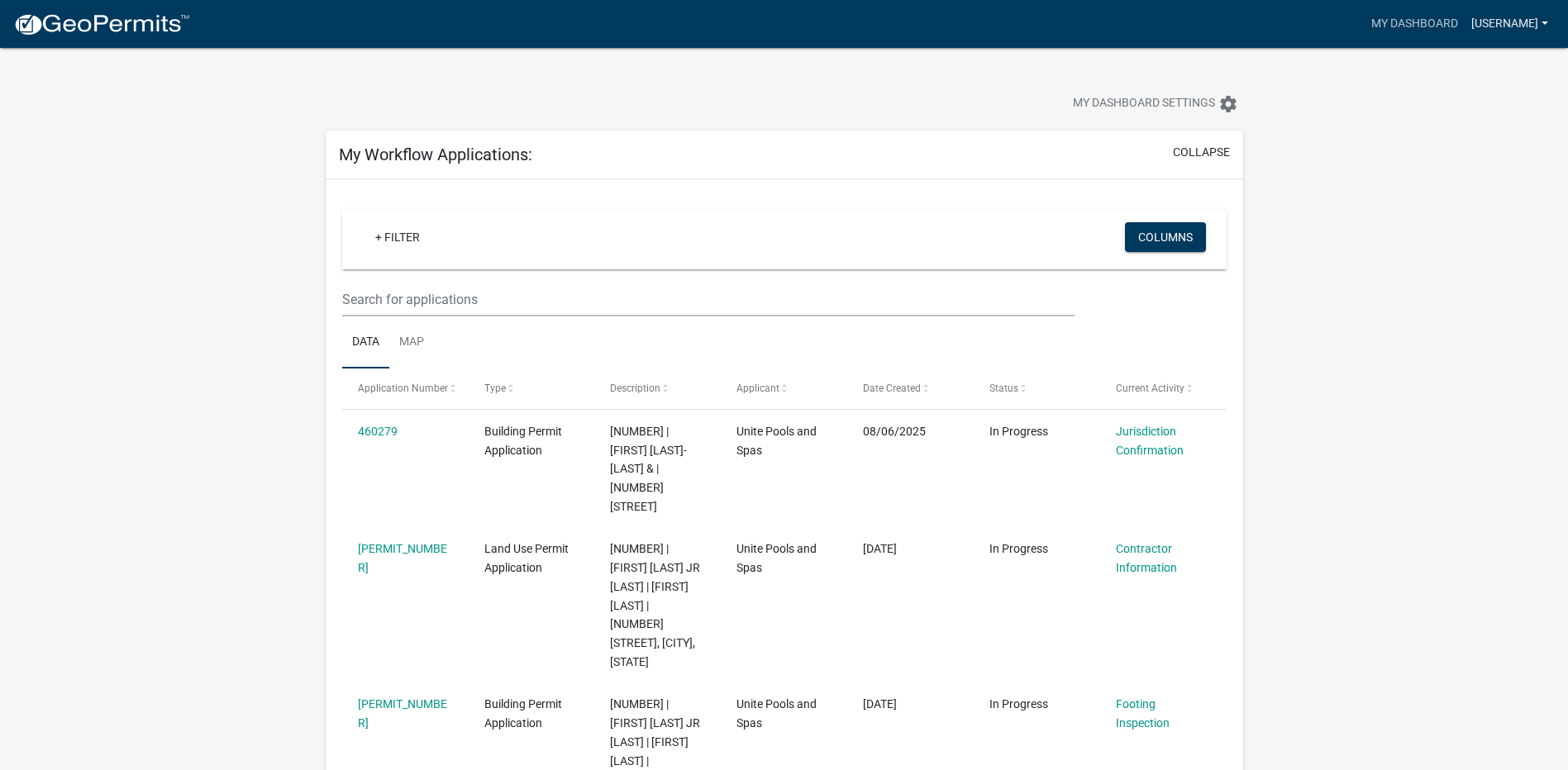 click on "[USERNAME]" at bounding box center [1509, 24] 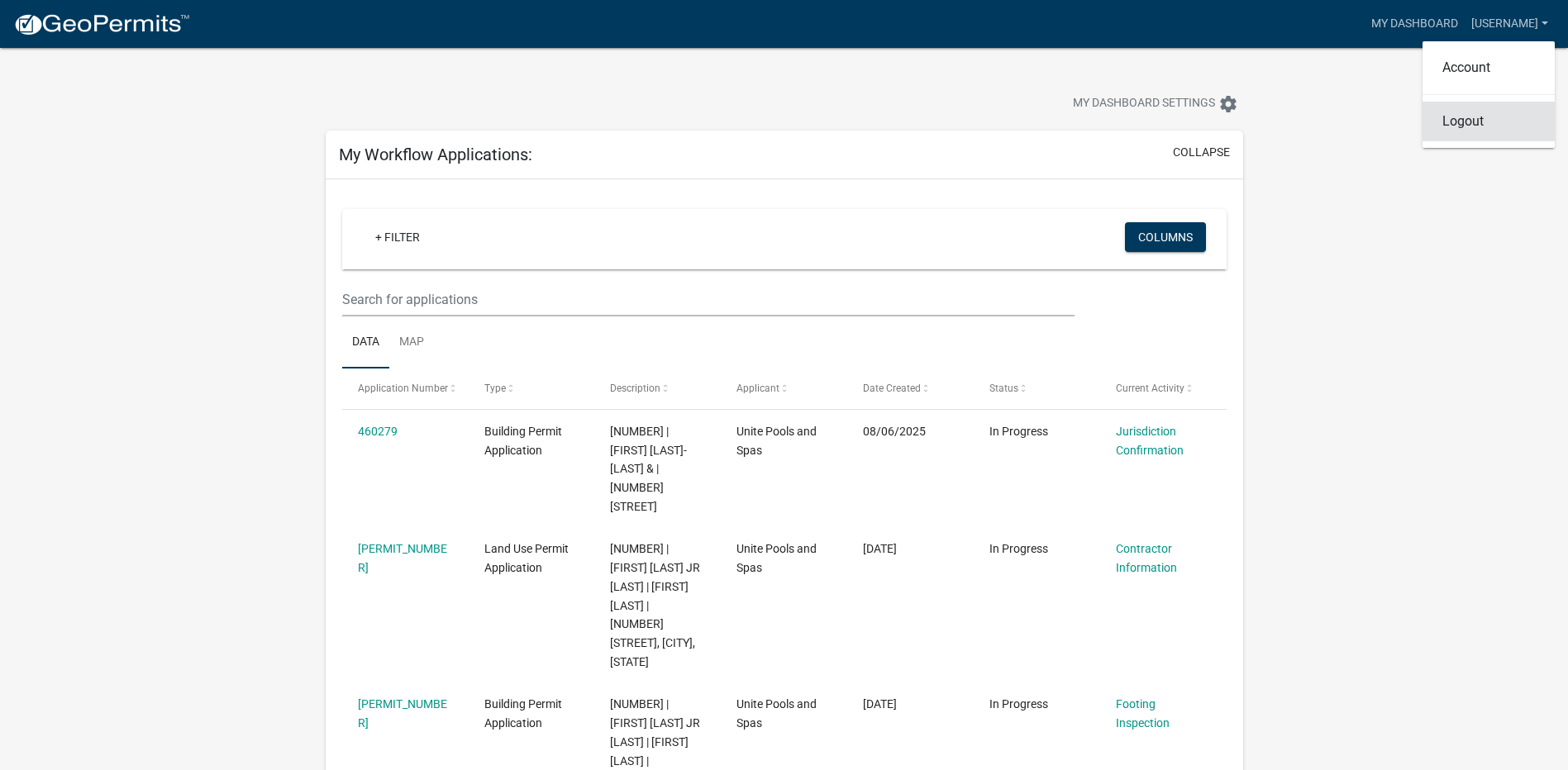 click on "Logout" at bounding box center [1489, 121] 